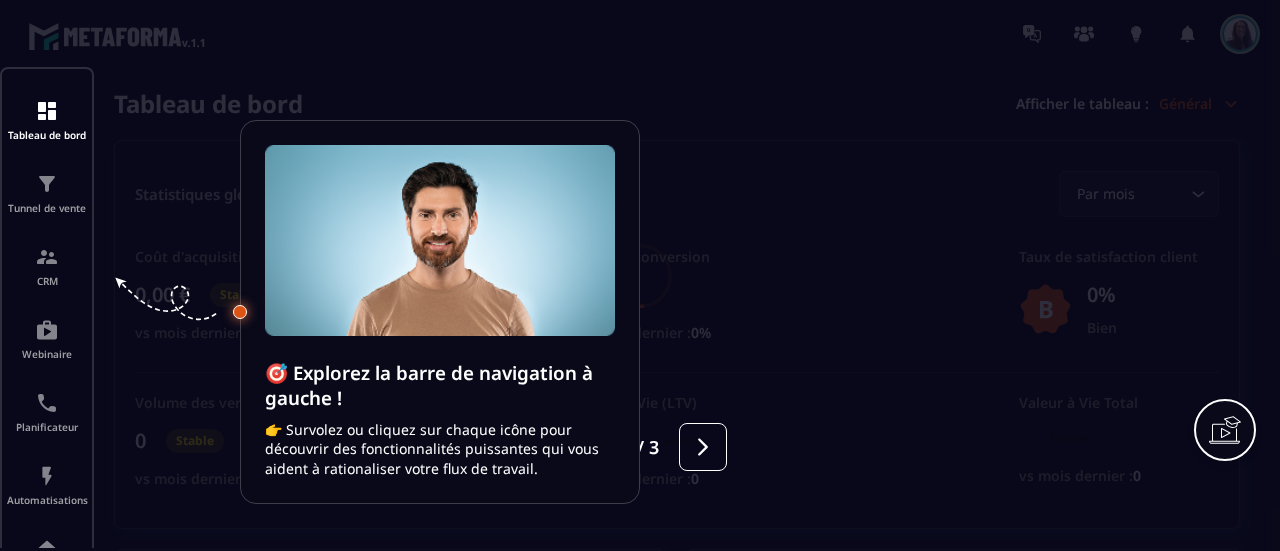 scroll, scrollTop: 0, scrollLeft: 0, axis: both 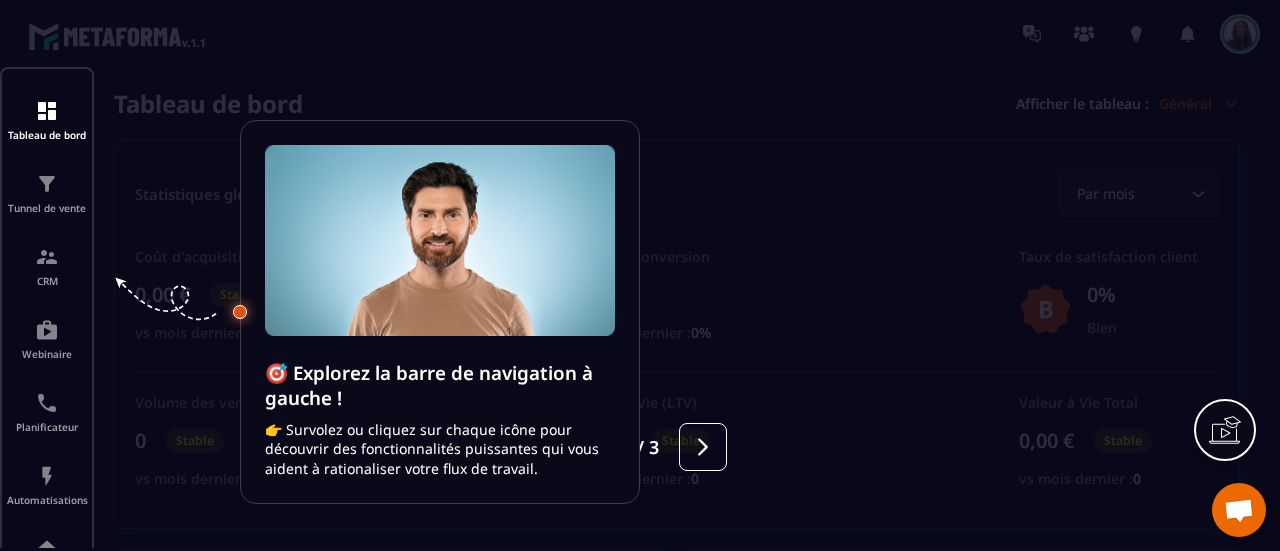 click at bounding box center (640, 275) 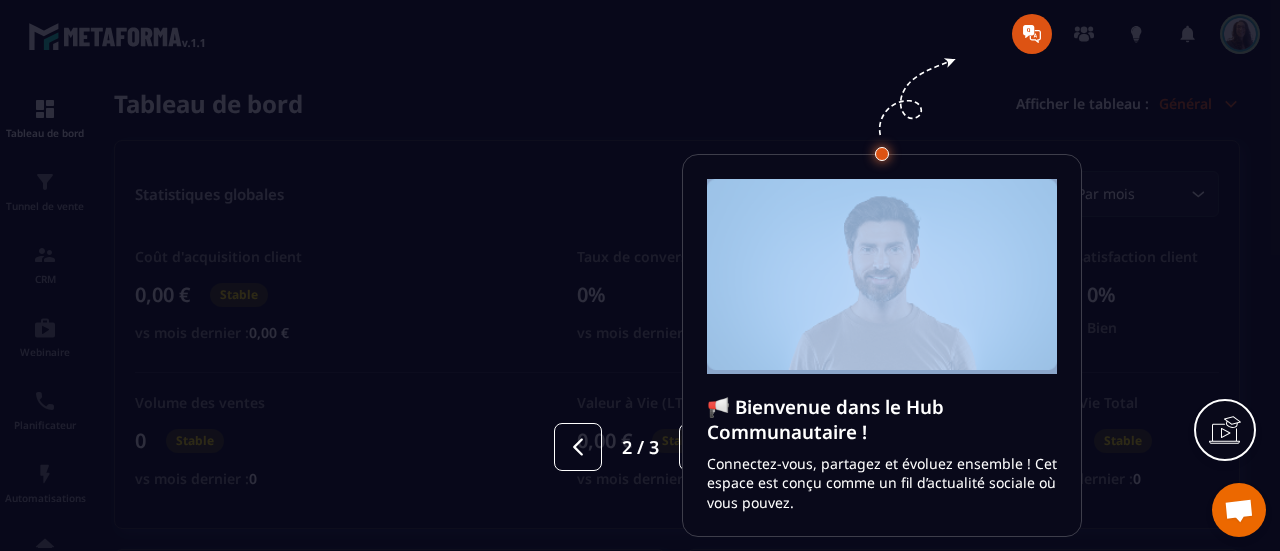 click at bounding box center [640, 275] 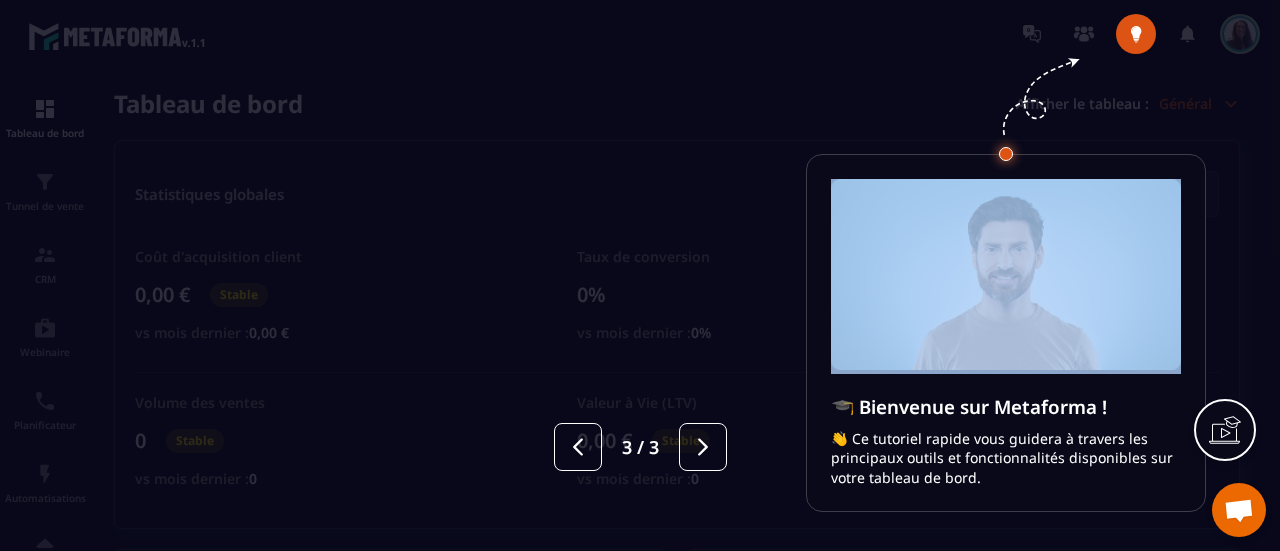 click at bounding box center (640, 275) 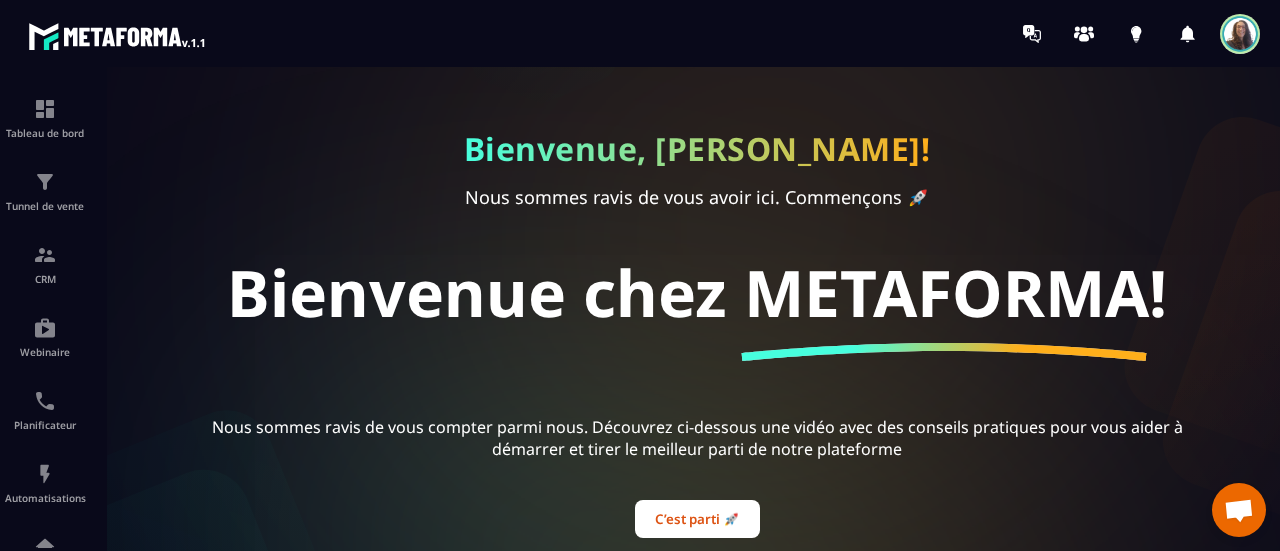 click at bounding box center [1240, 34] 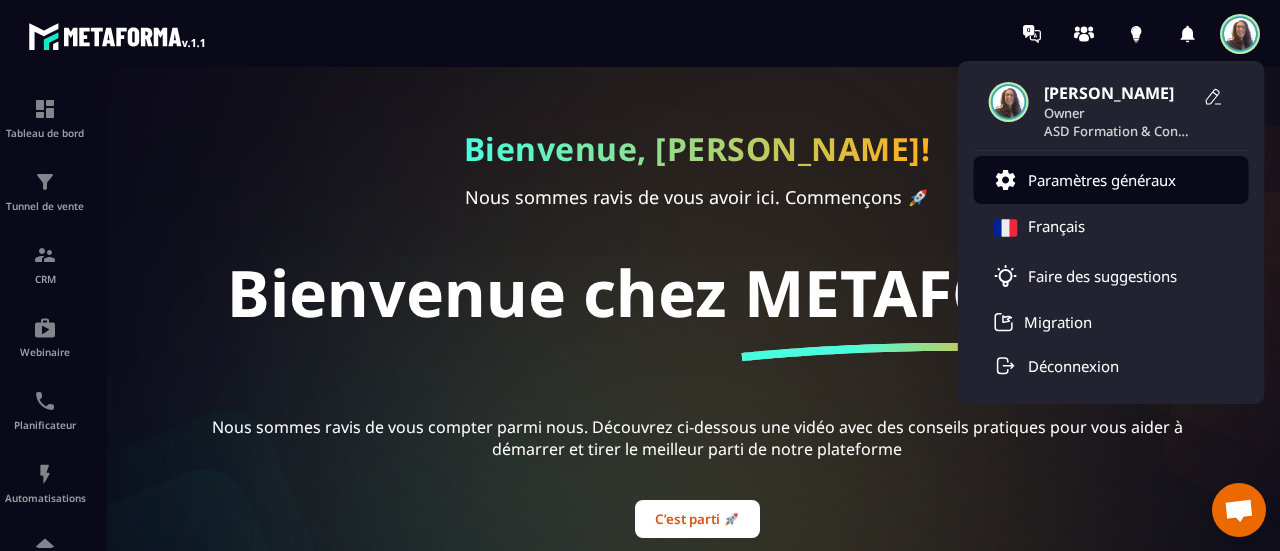 click on "Paramètres généraux" at bounding box center (1102, 180) 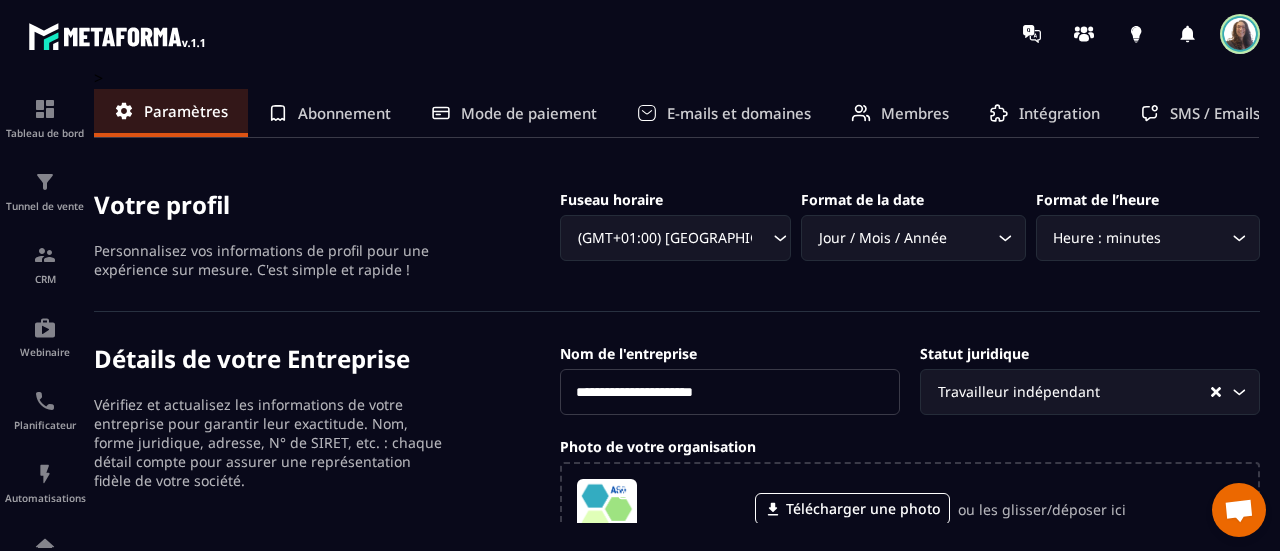 click on "Abonnement" at bounding box center [344, 113] 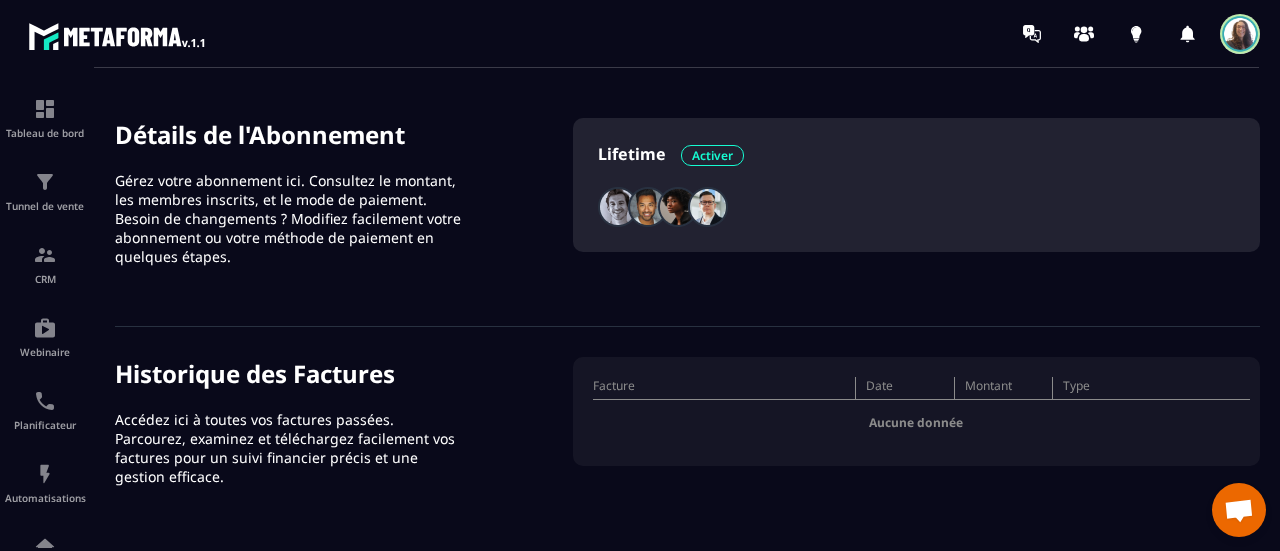 scroll, scrollTop: 0, scrollLeft: 0, axis: both 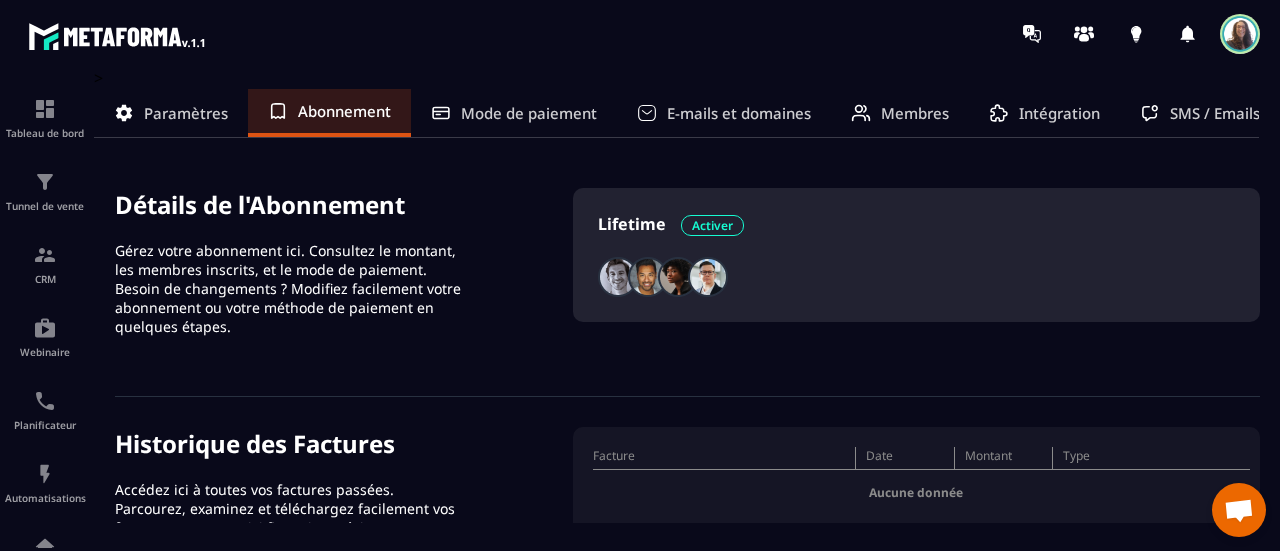 click on "Mode de paiement" at bounding box center (529, 113) 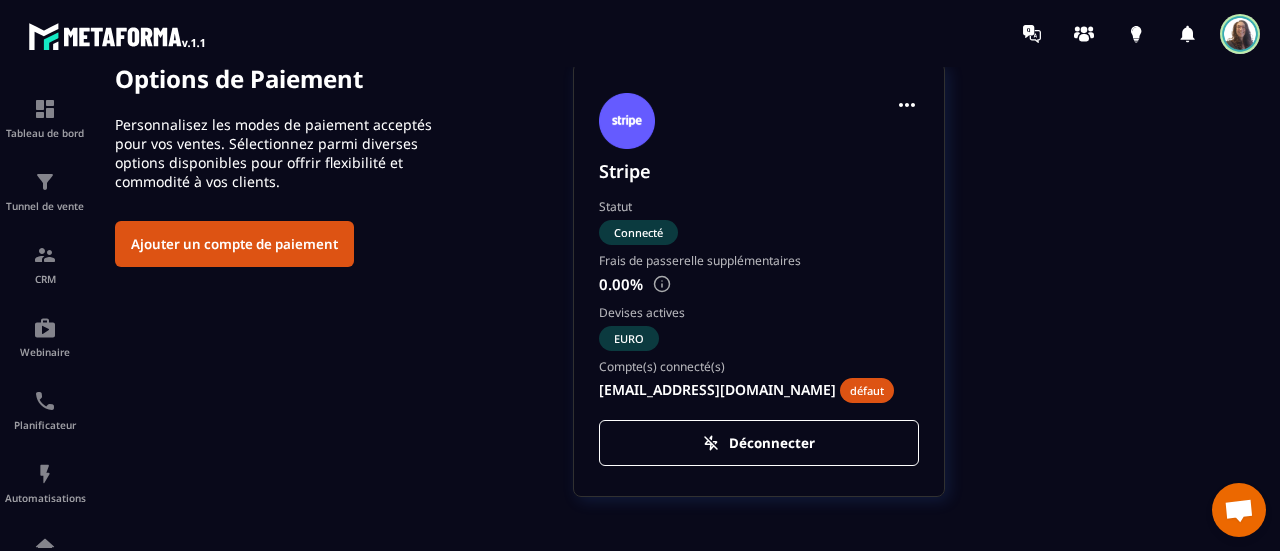 scroll, scrollTop: 0, scrollLeft: 0, axis: both 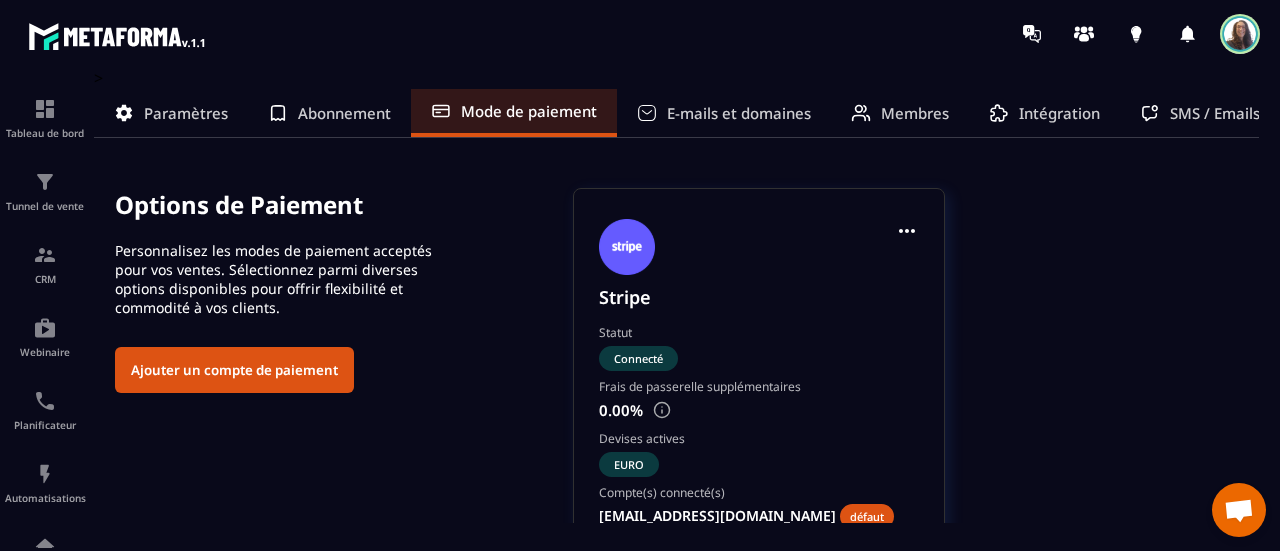 click on "Abonnement" at bounding box center [344, 113] 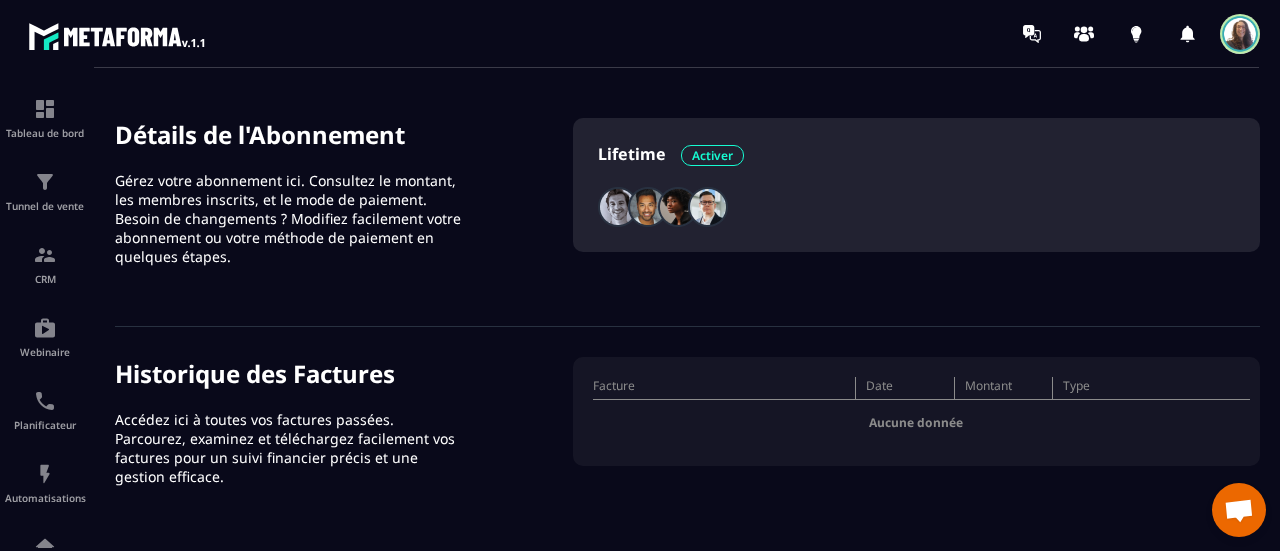 scroll, scrollTop: 0, scrollLeft: 0, axis: both 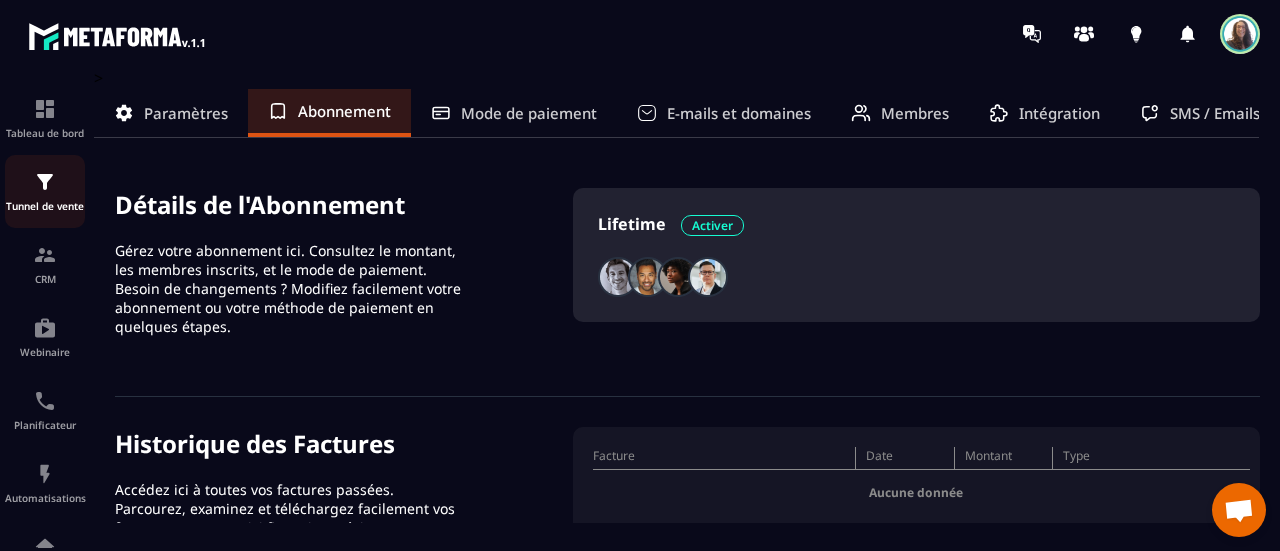 click on "Tunnel de vente" at bounding box center [45, 206] 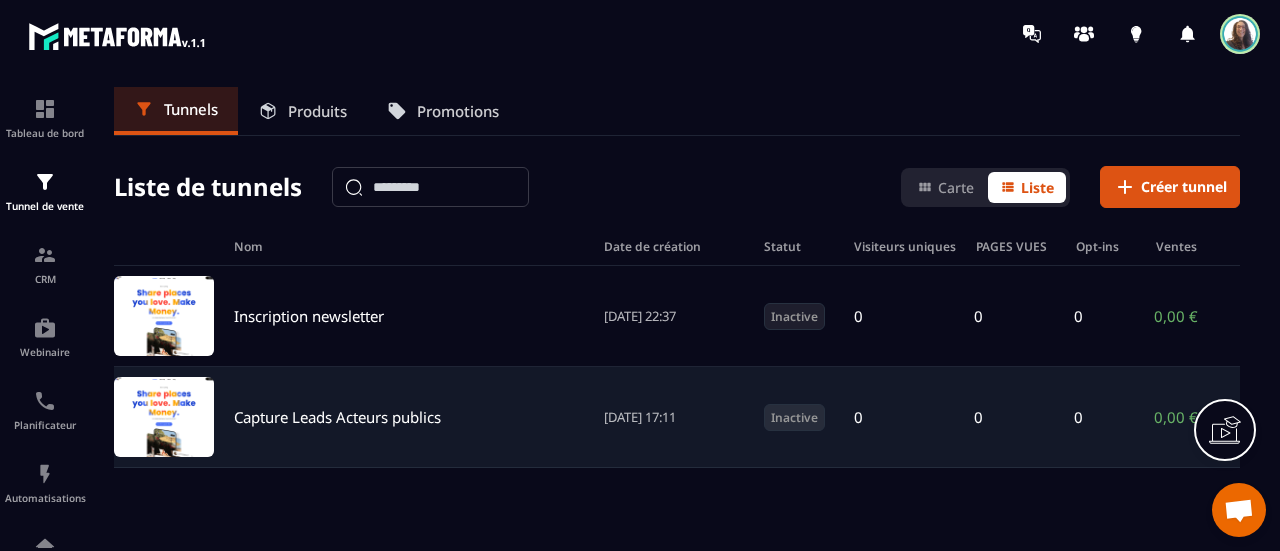 click on "Capture Leads Acteurs publics" at bounding box center [337, 417] 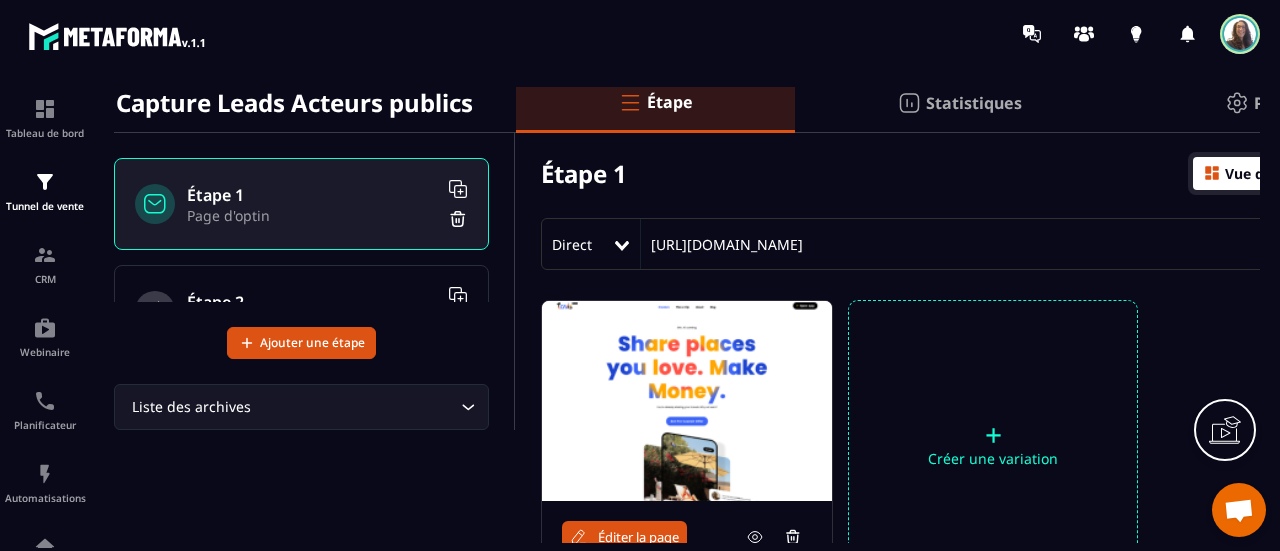scroll, scrollTop: 100, scrollLeft: 0, axis: vertical 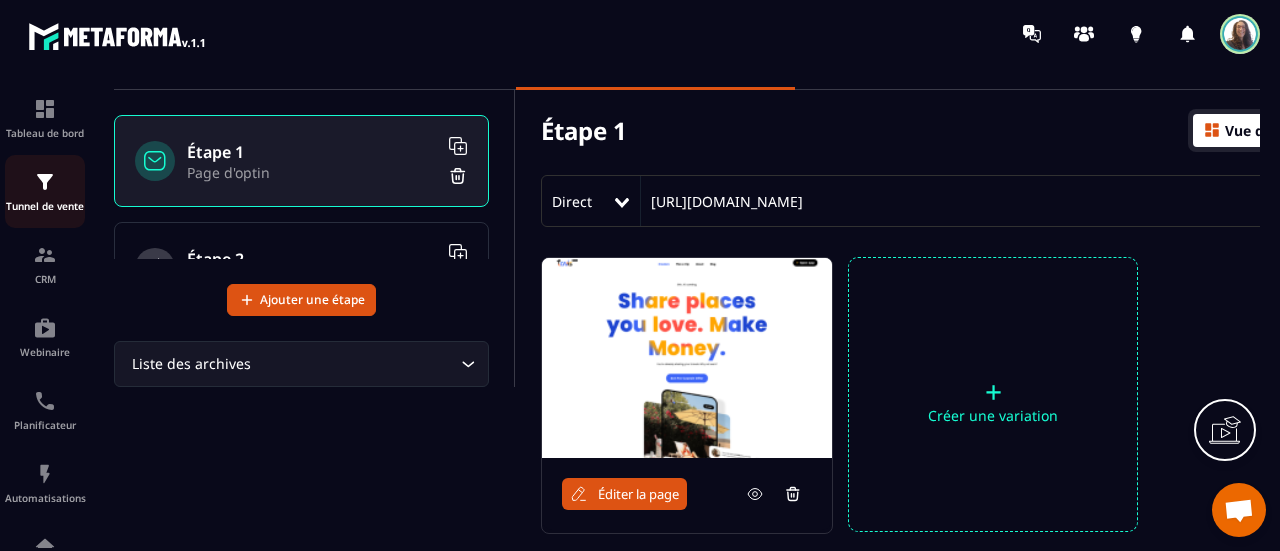 click at bounding box center [45, 182] 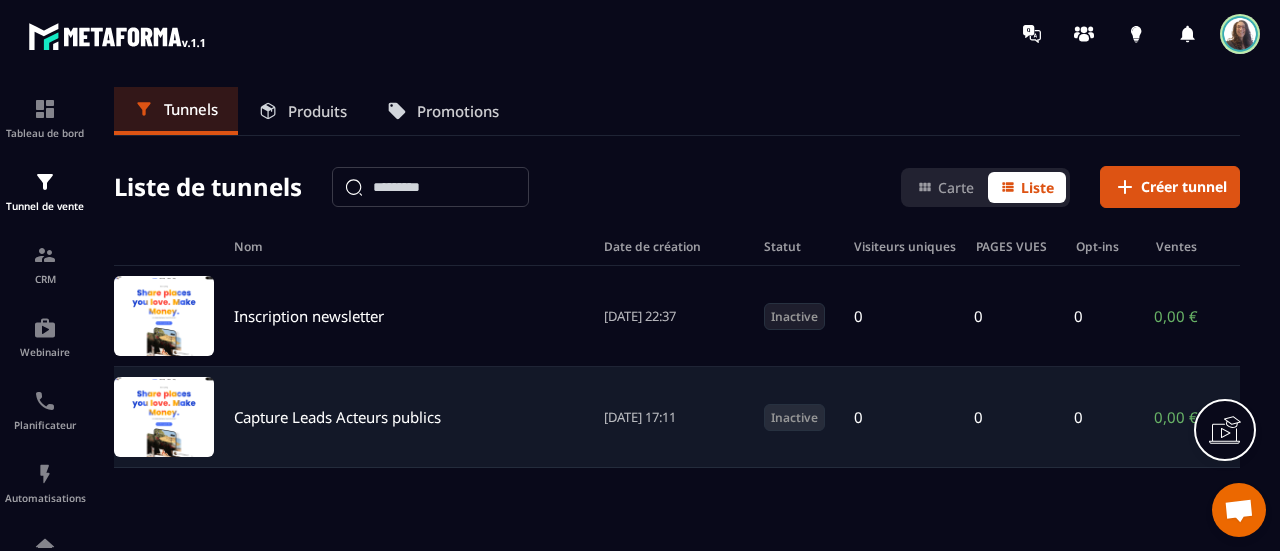 drag, startPoint x: 524, startPoint y: 405, endPoint x: 177, endPoint y: 413, distance: 347.0922 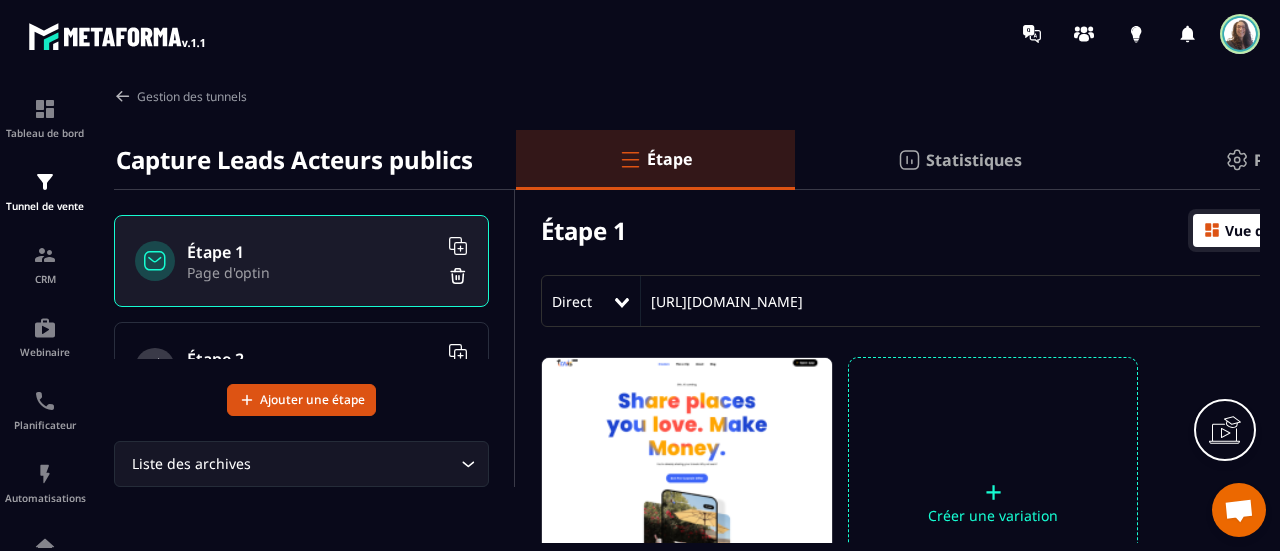 click at bounding box center [1237, 160] 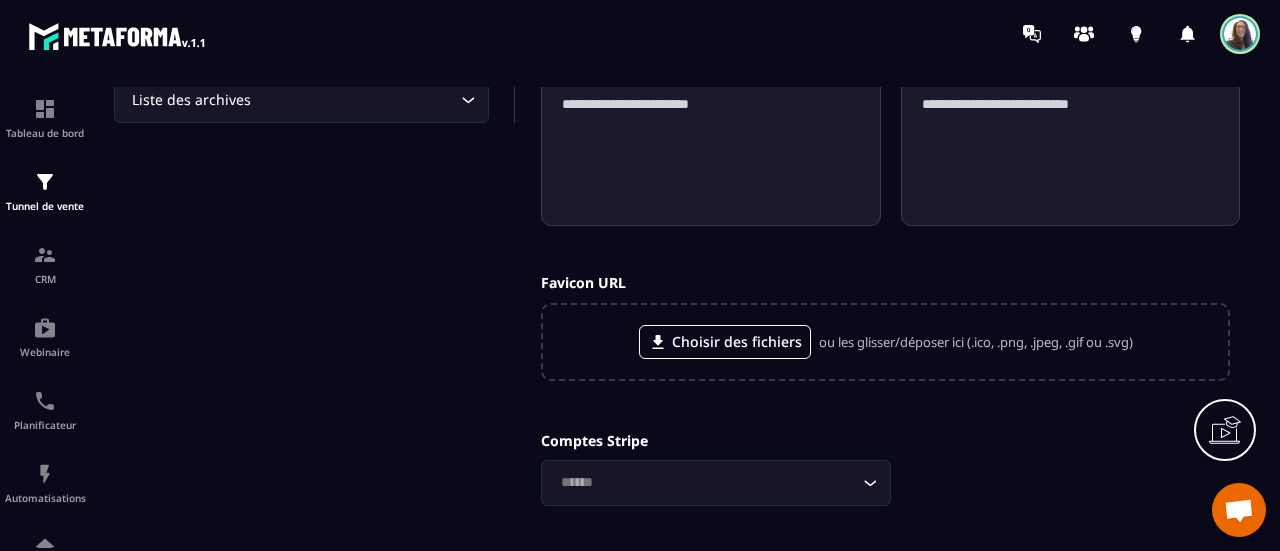 scroll, scrollTop: 0, scrollLeft: 0, axis: both 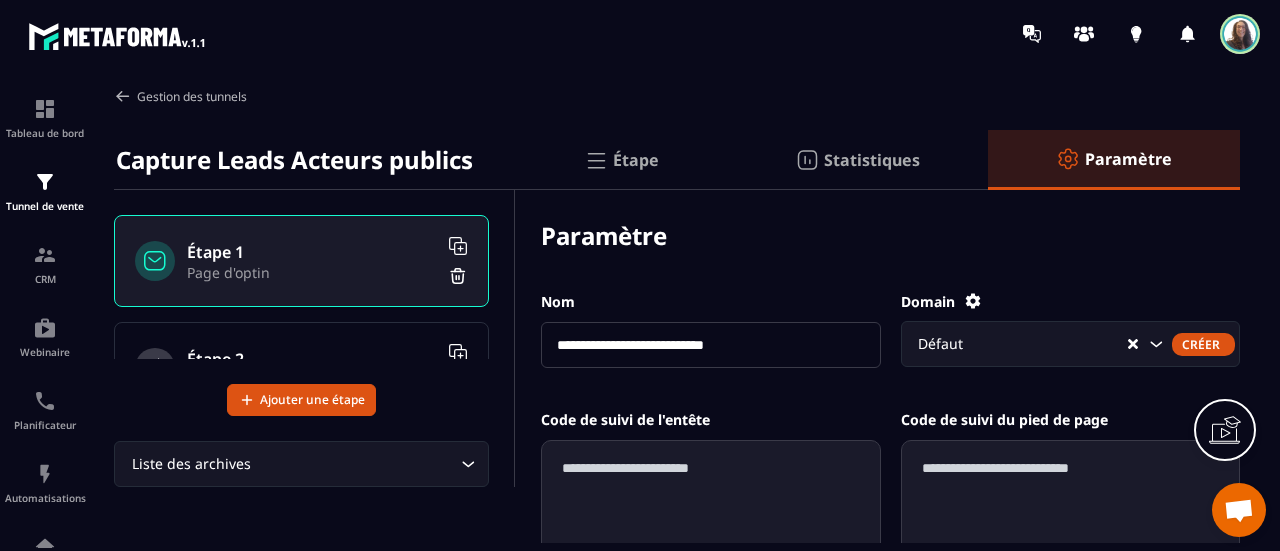 click on "Gestion des tunnels" at bounding box center (180, 96) 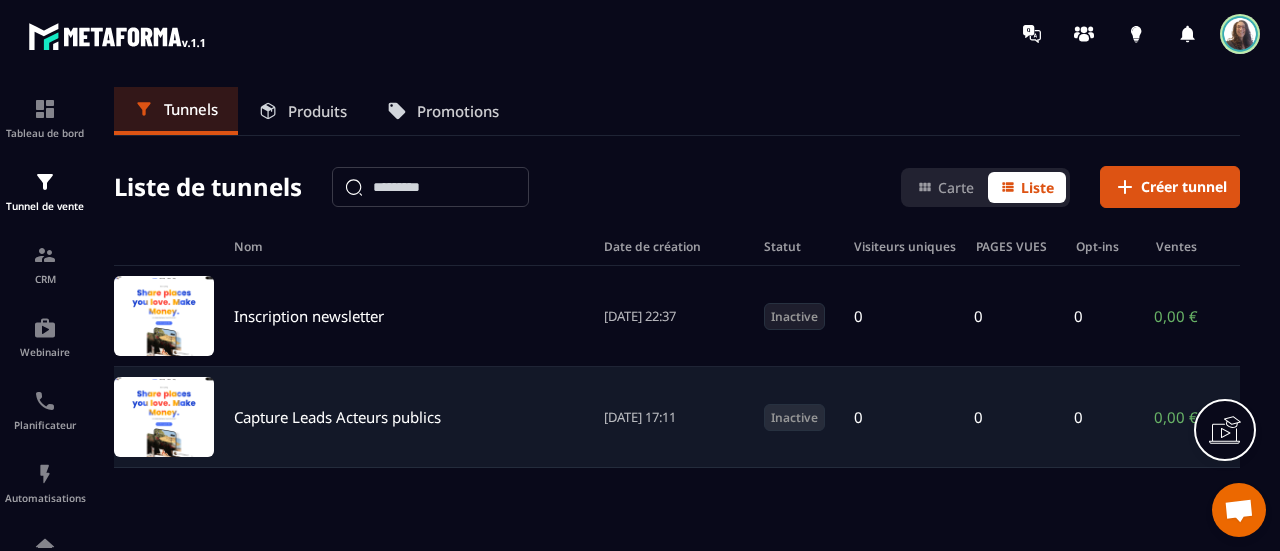 click on "Capture Leads Acteurs publics" at bounding box center [337, 417] 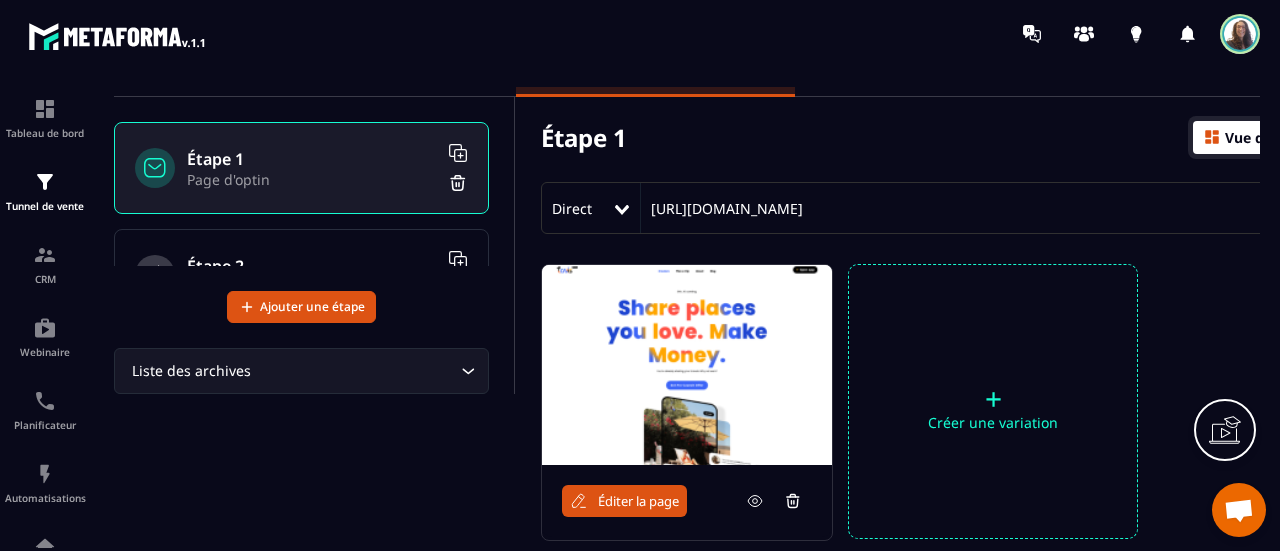 scroll, scrollTop: 0, scrollLeft: 0, axis: both 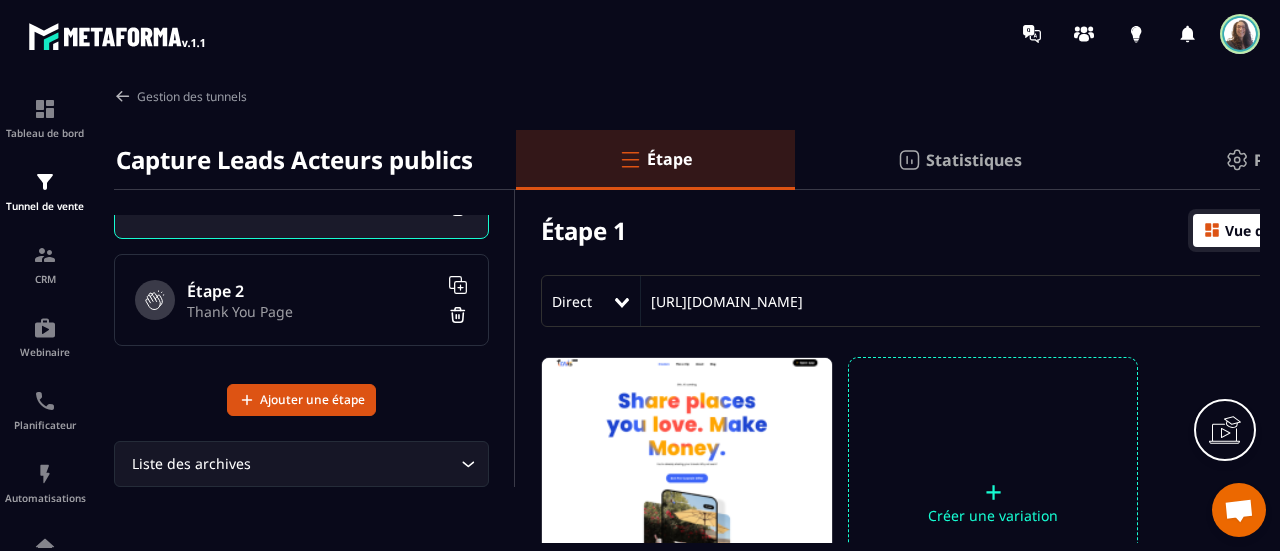 click on "Liste des archives Loading..." 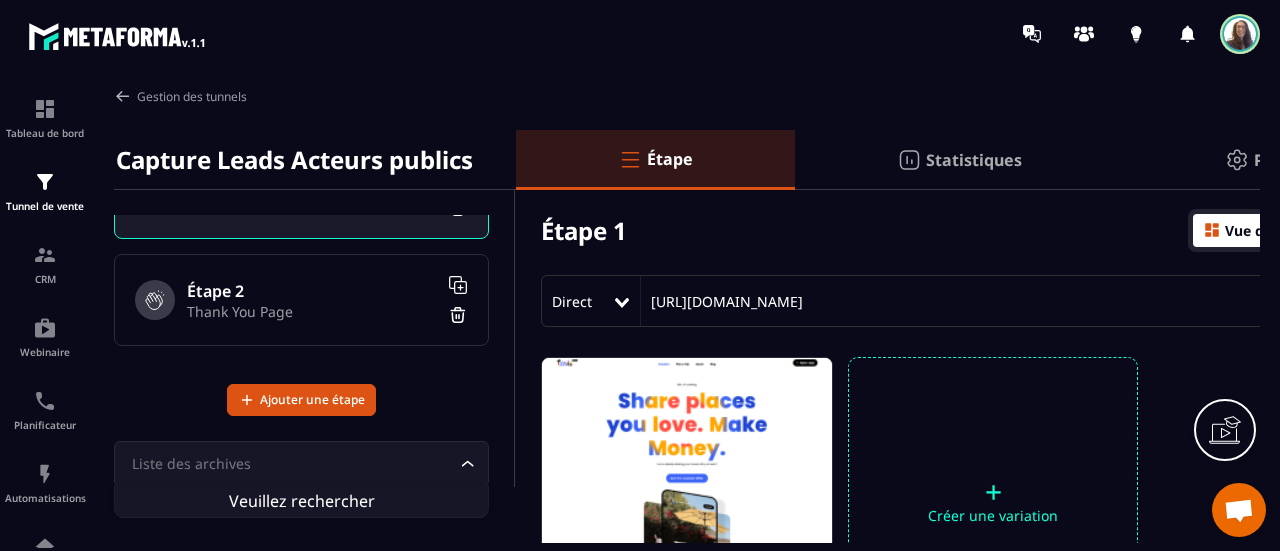 click 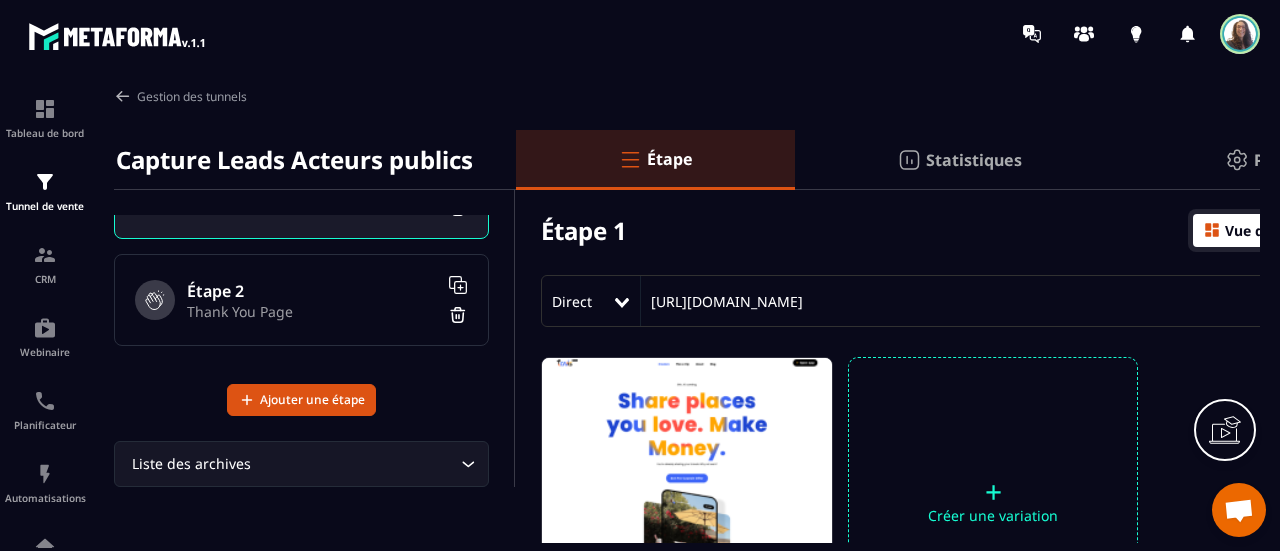 click at bounding box center [1237, 160] 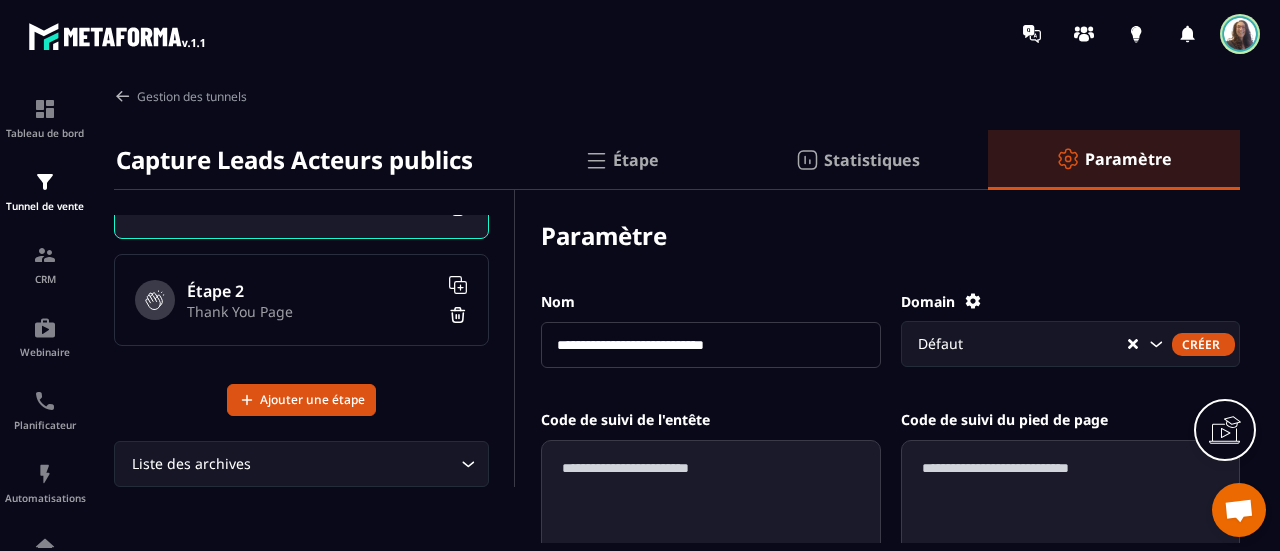 scroll, scrollTop: 0, scrollLeft: 0, axis: both 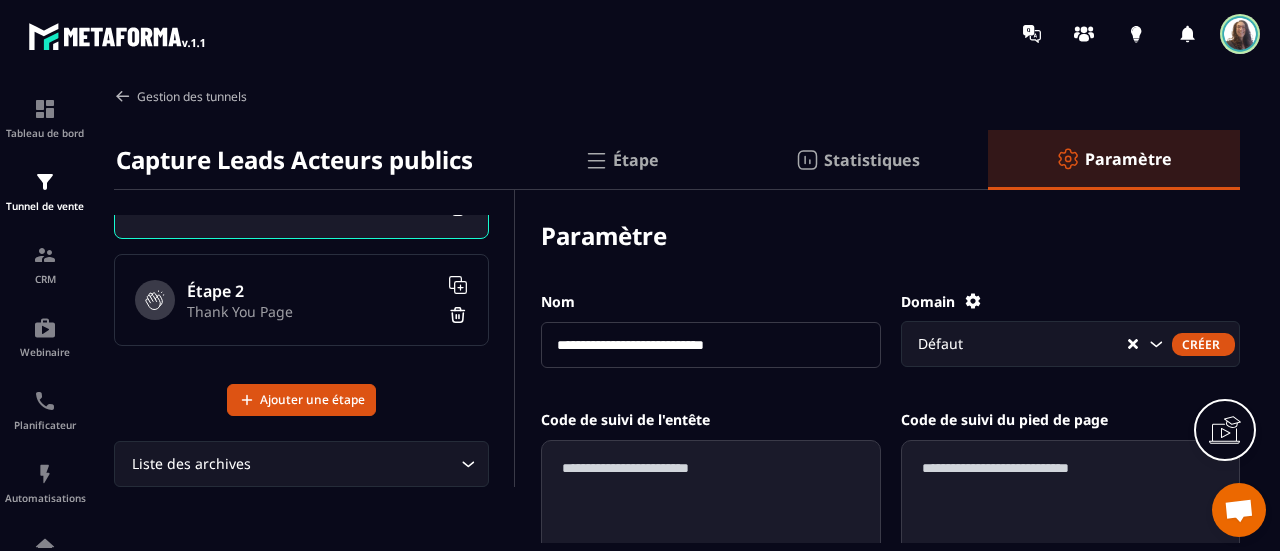 click on "Gestion des tunnels" at bounding box center (180, 96) 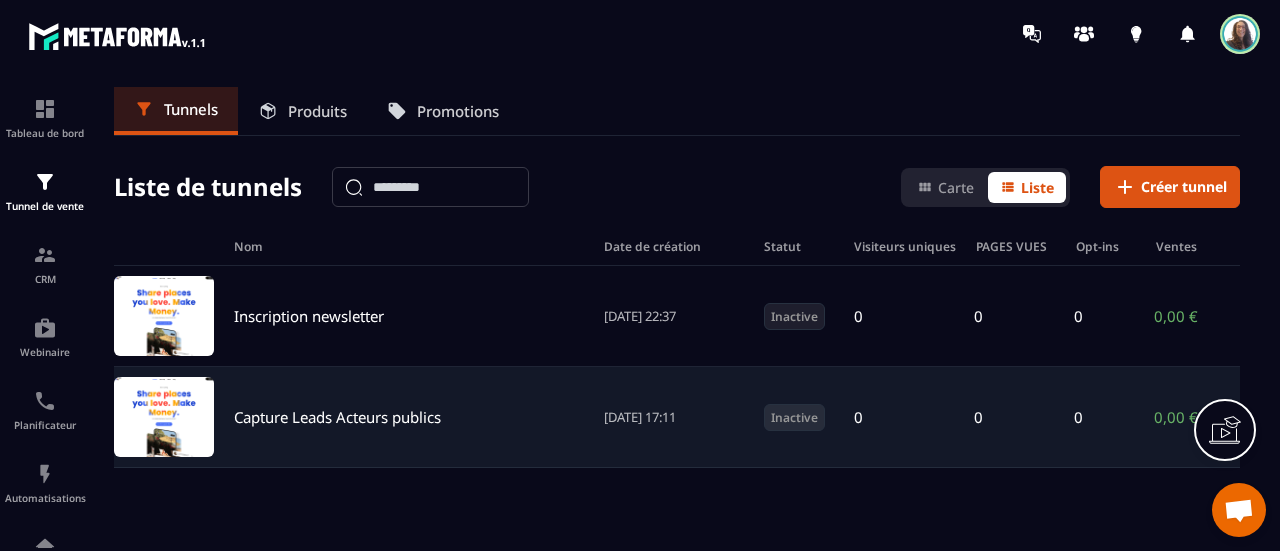 drag, startPoint x: 133, startPoint y: 410, endPoint x: 149, endPoint y: 440, distance: 34 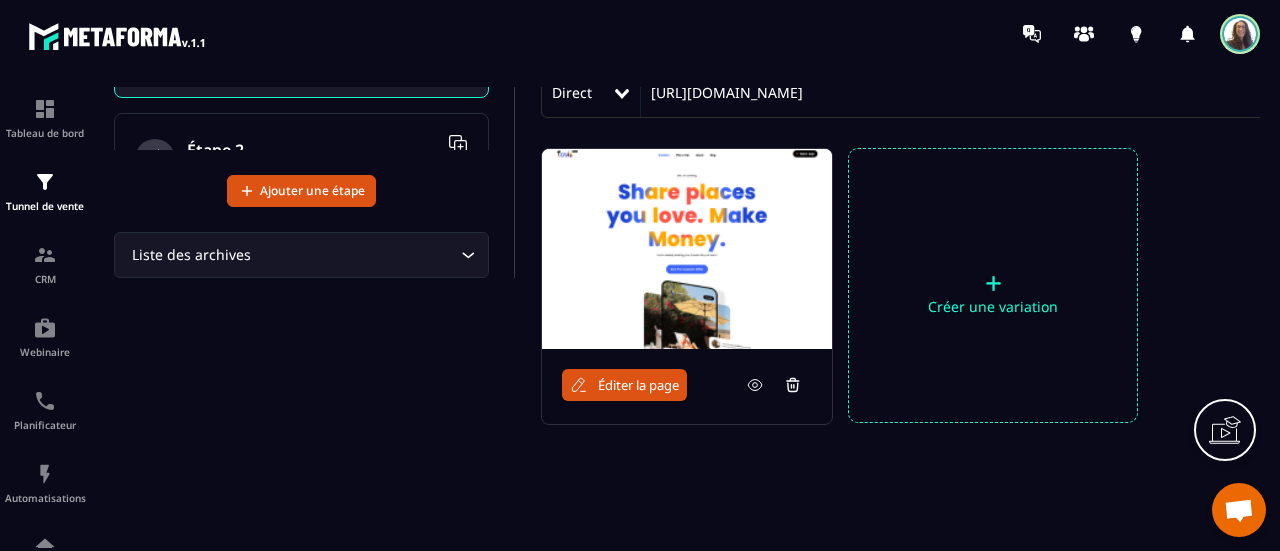 scroll, scrollTop: 248, scrollLeft: 0, axis: vertical 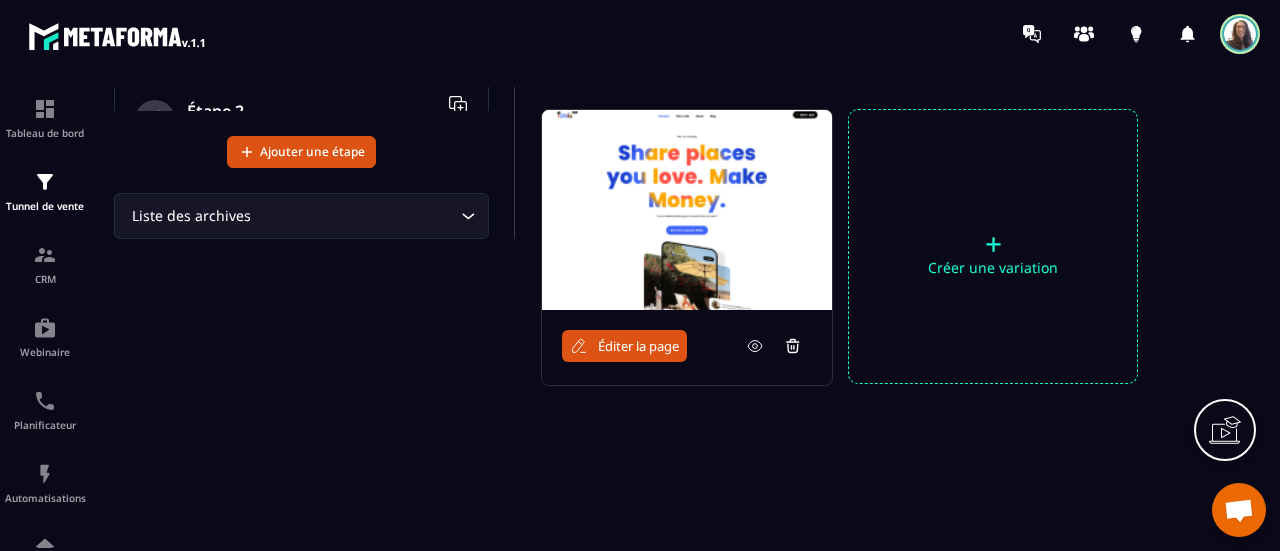click 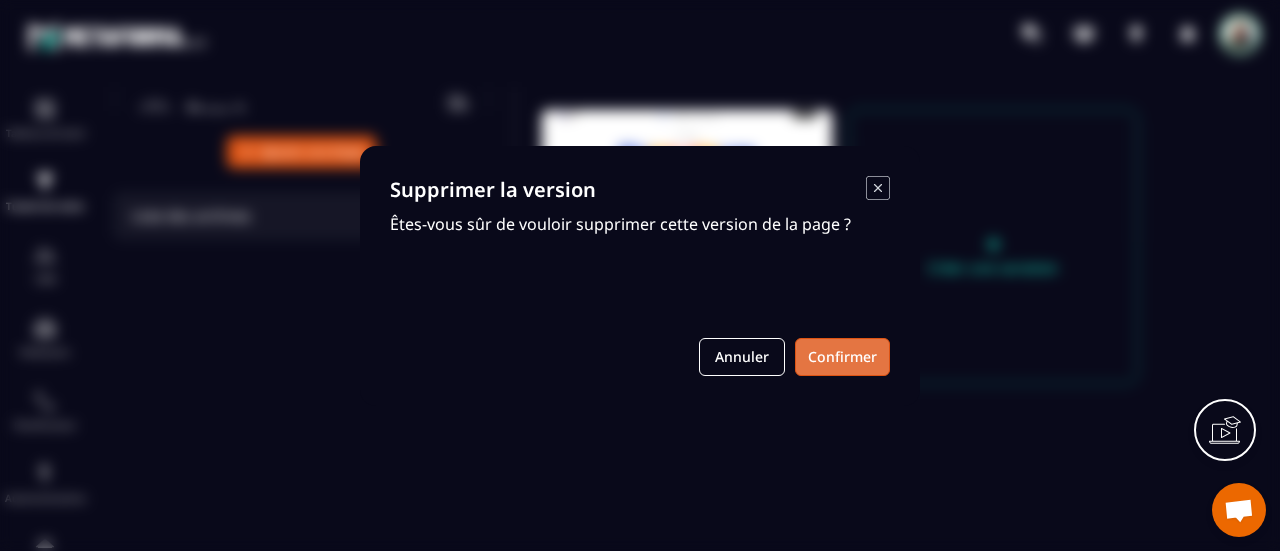 click on "Confirmer" at bounding box center (842, 357) 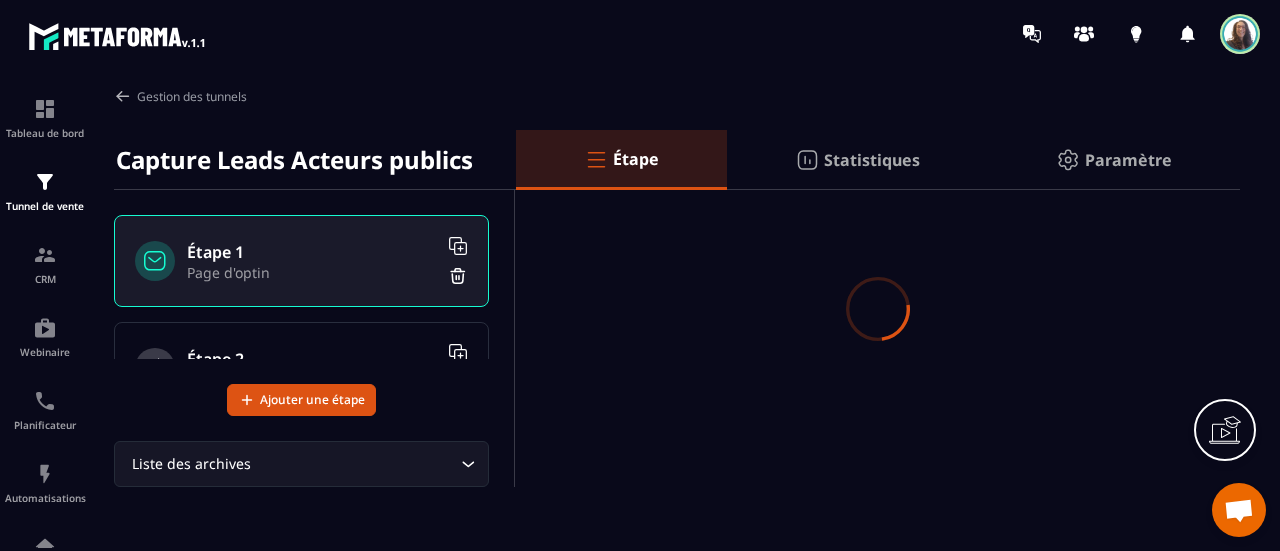 scroll, scrollTop: 0, scrollLeft: 0, axis: both 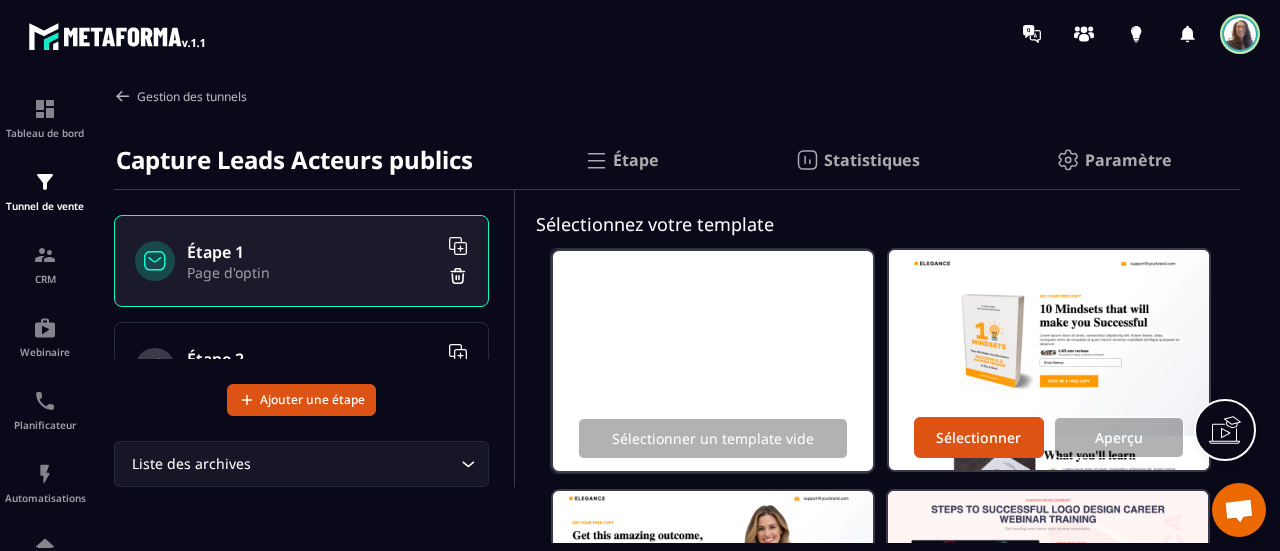 click on "Gestion des tunnels" at bounding box center [180, 96] 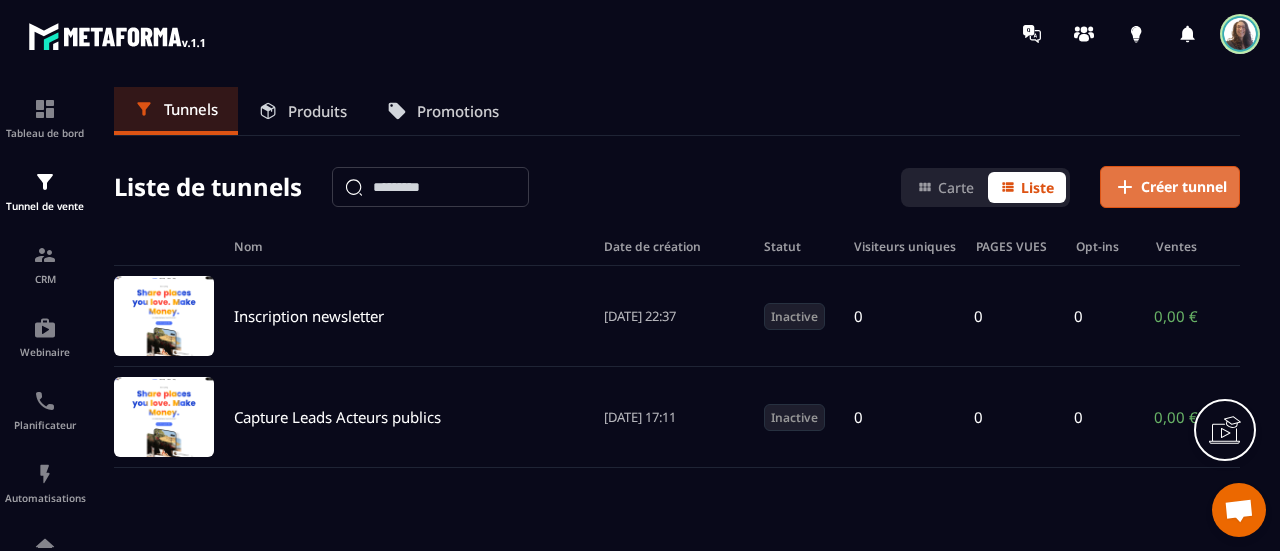 click on "Créer tunnel" at bounding box center [1184, 187] 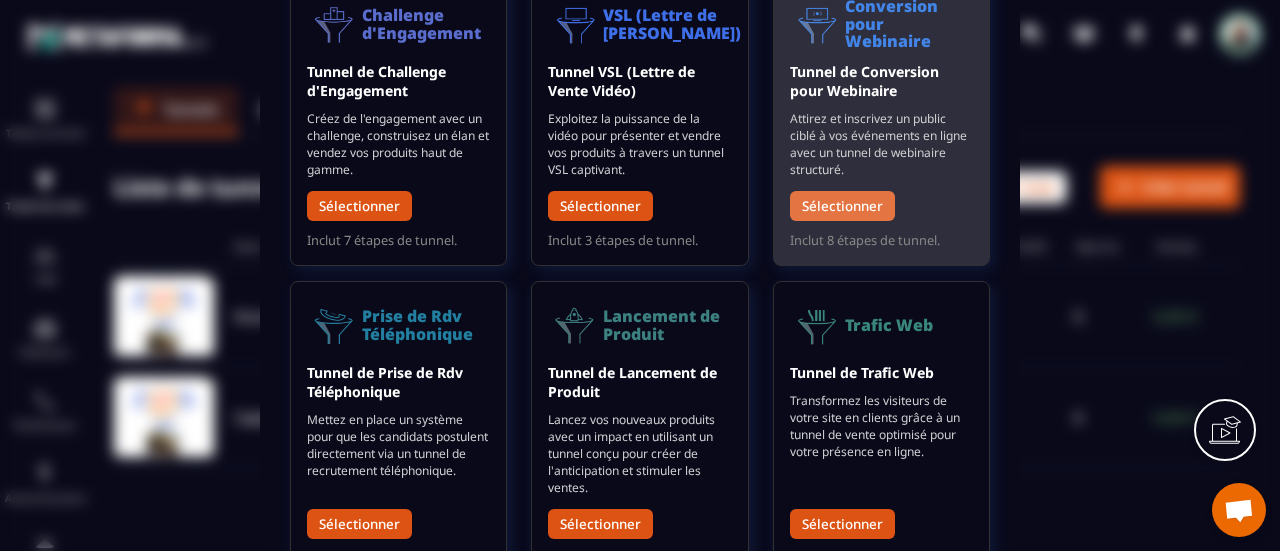 scroll, scrollTop: 475, scrollLeft: 0, axis: vertical 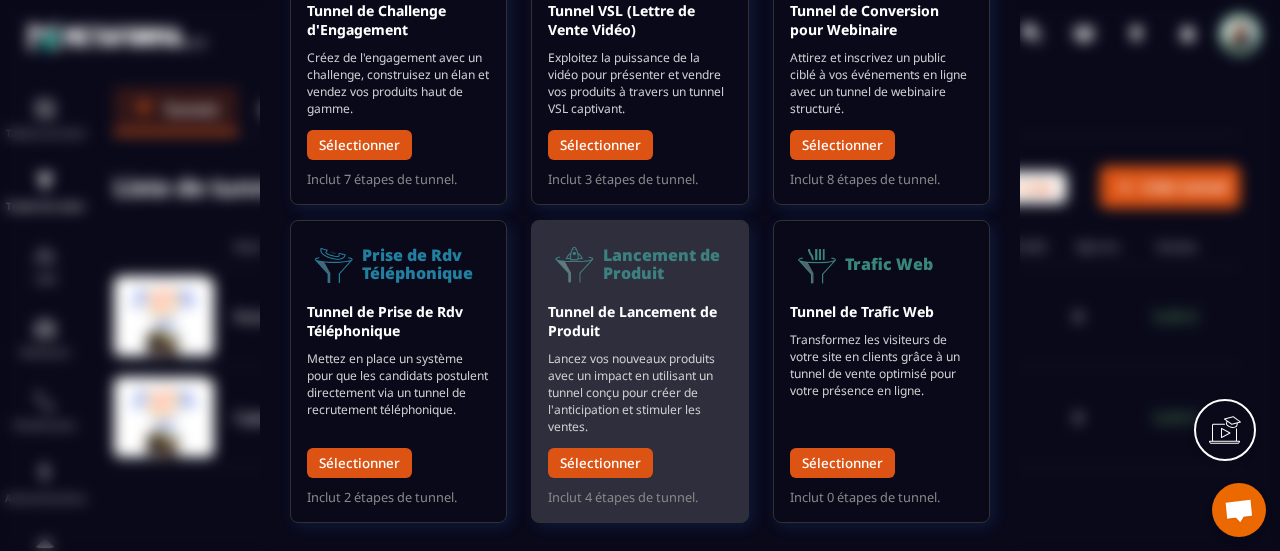 click on "Tunnel de Lancement de Produit" at bounding box center [639, 321] 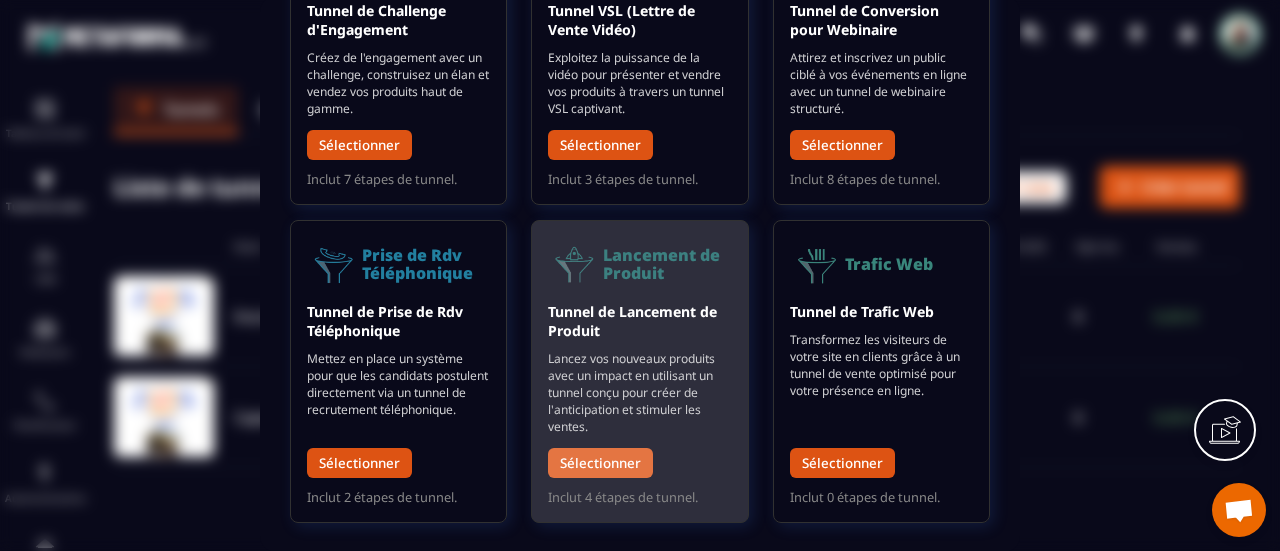 click on "Sélectionner" at bounding box center (600, 463) 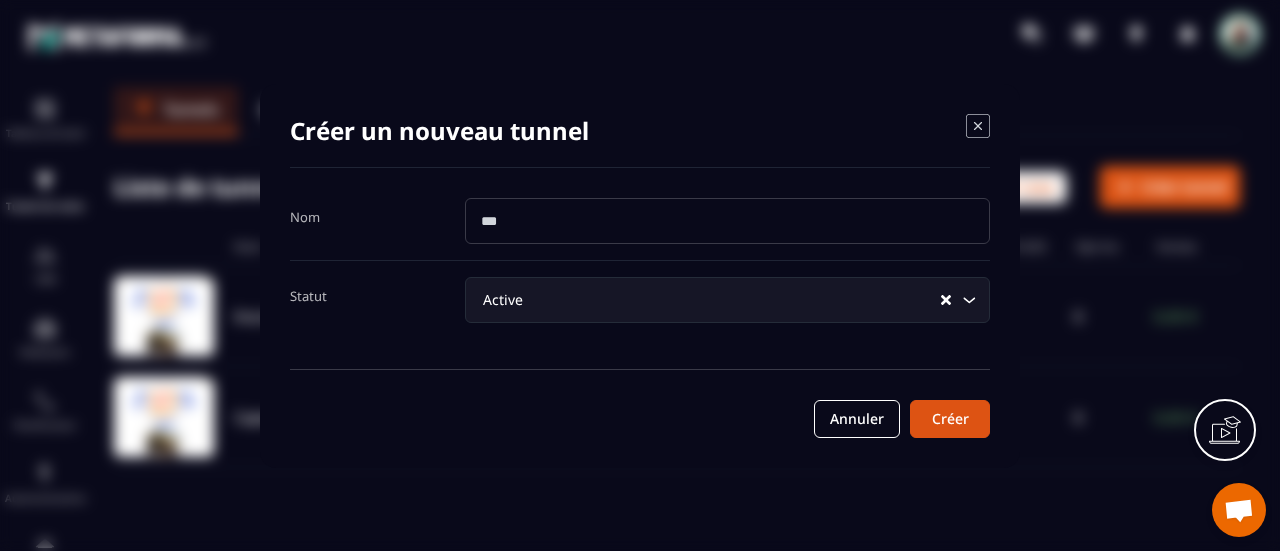 click at bounding box center (727, 221) 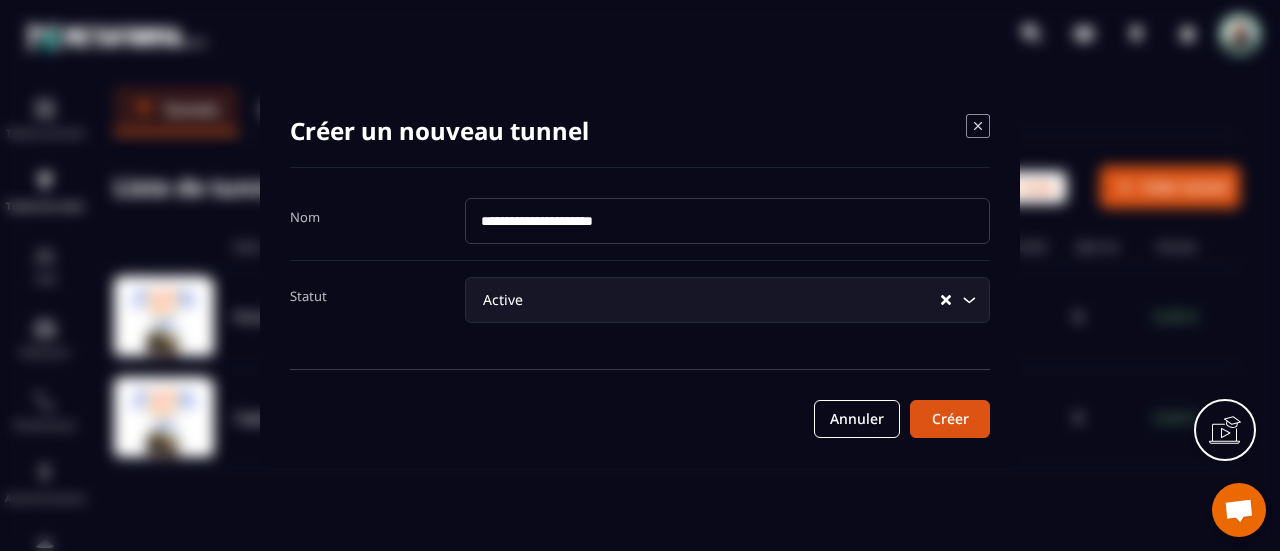 type on "**********" 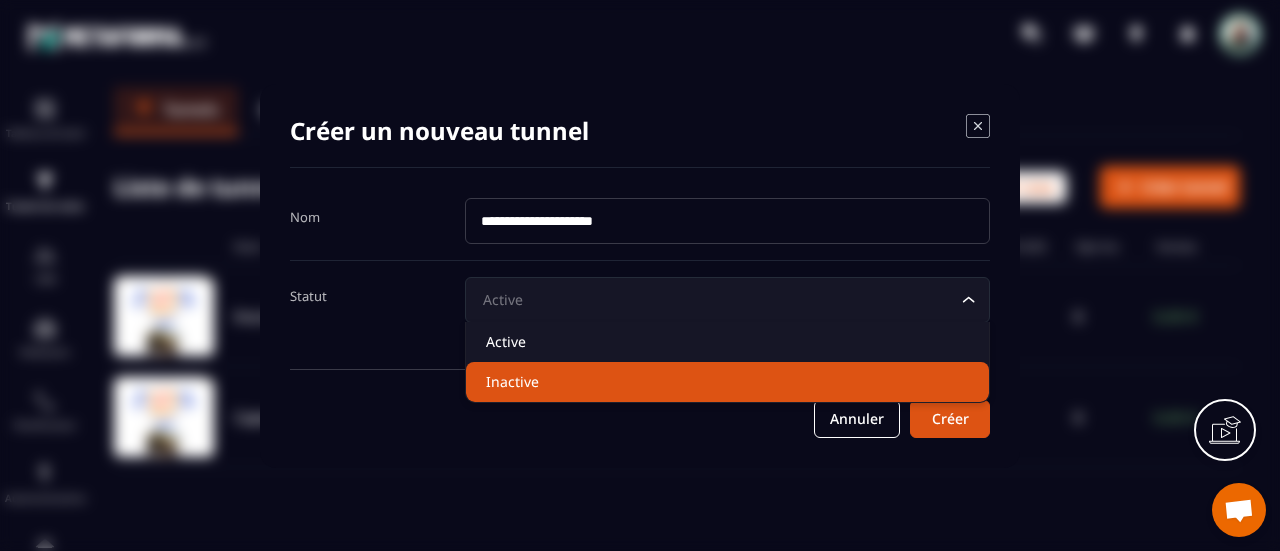 click on "Inactive" 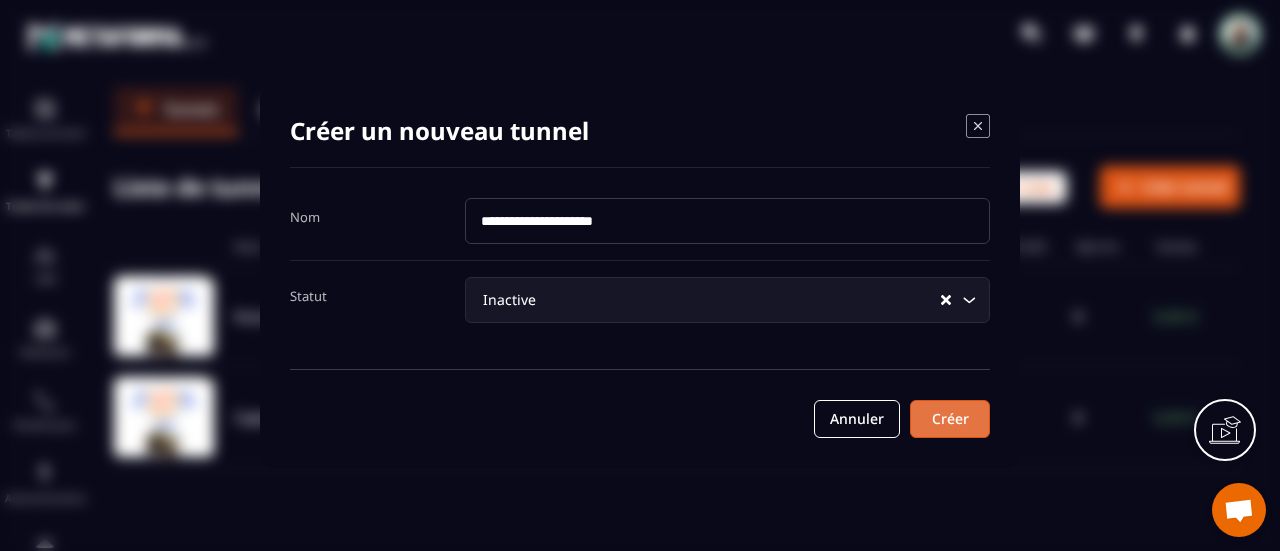 click on "Créer" at bounding box center (950, 419) 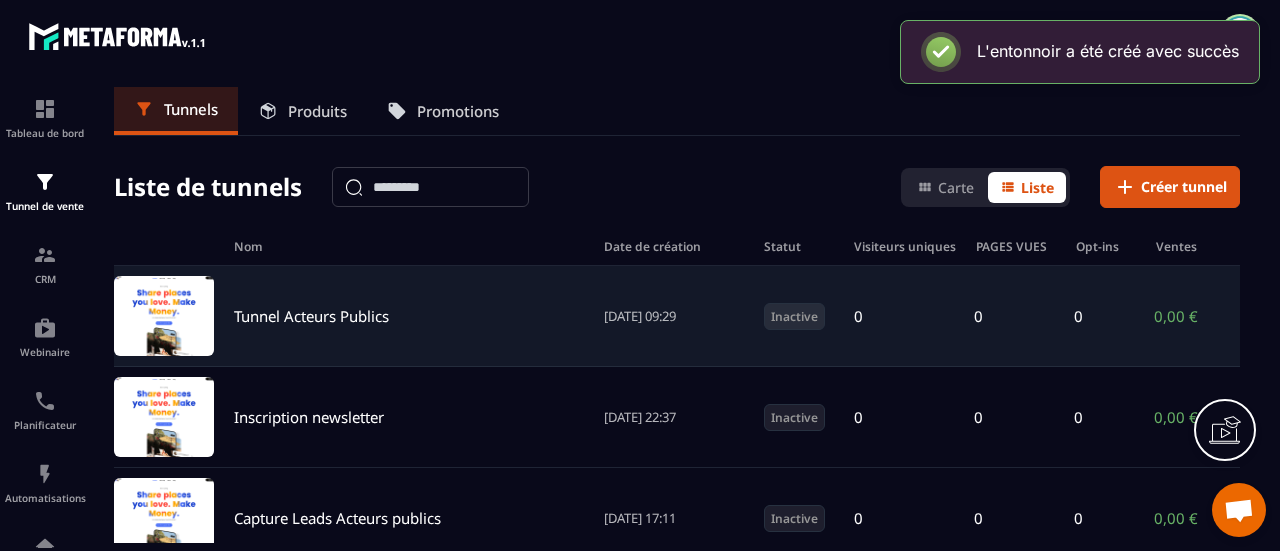 click on "Tunnel Acteurs Publics" at bounding box center [409, 316] 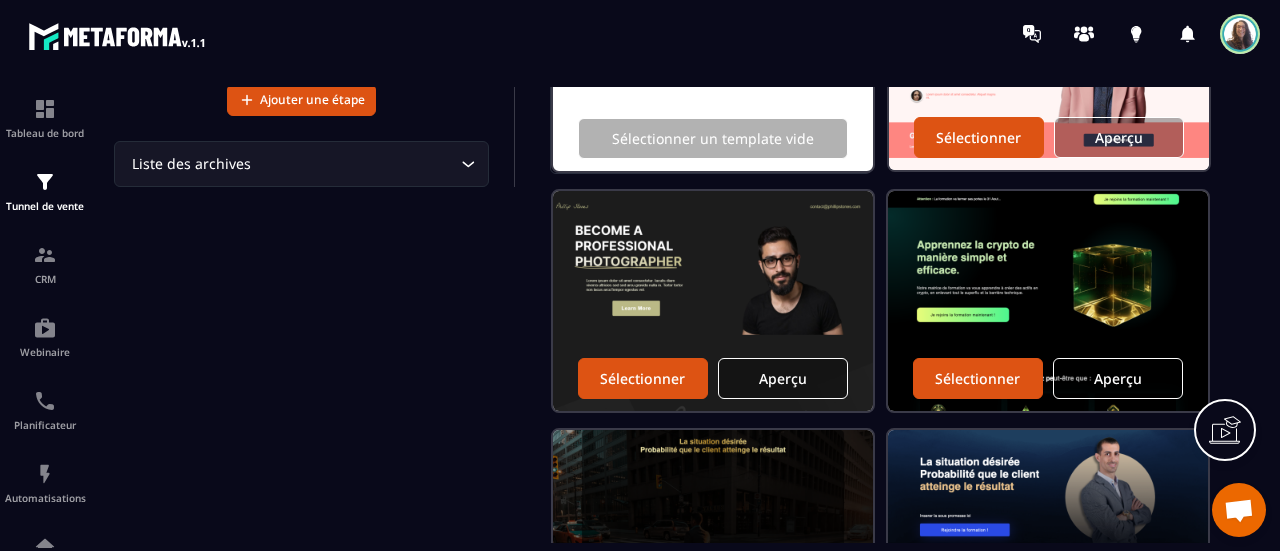 scroll, scrollTop: 0, scrollLeft: 0, axis: both 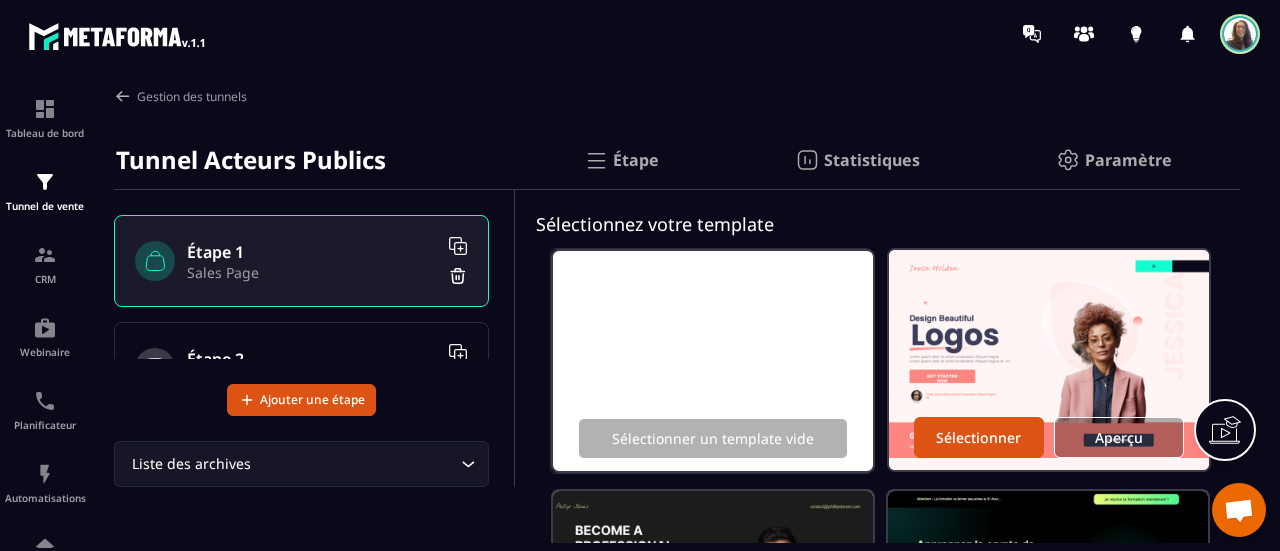 click on "Paramètre" at bounding box center (1128, 160) 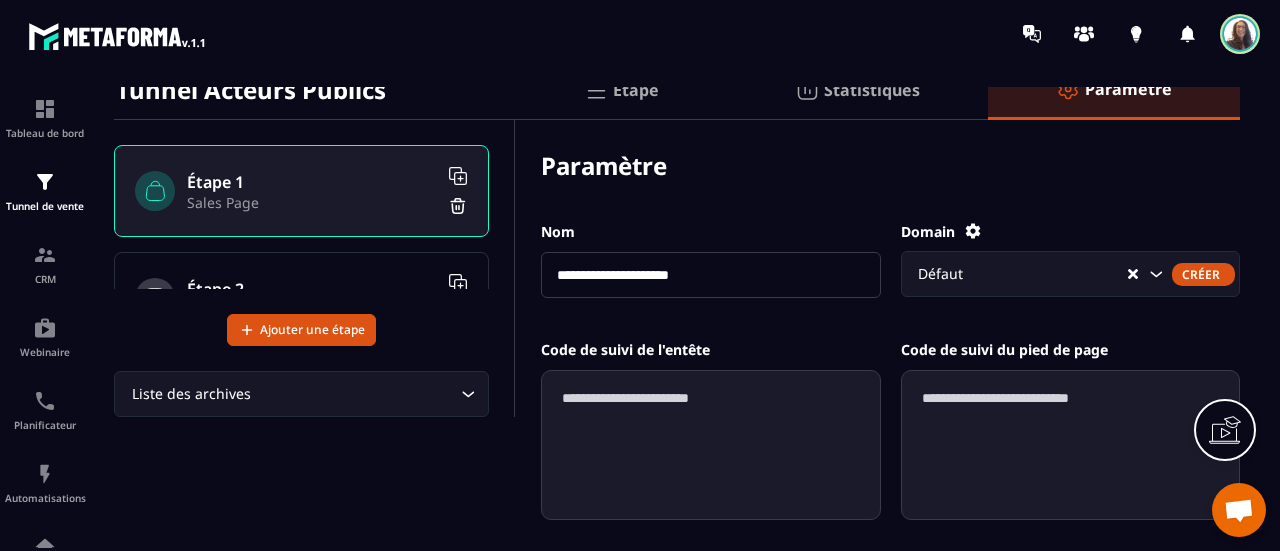 scroll, scrollTop: 100, scrollLeft: 0, axis: vertical 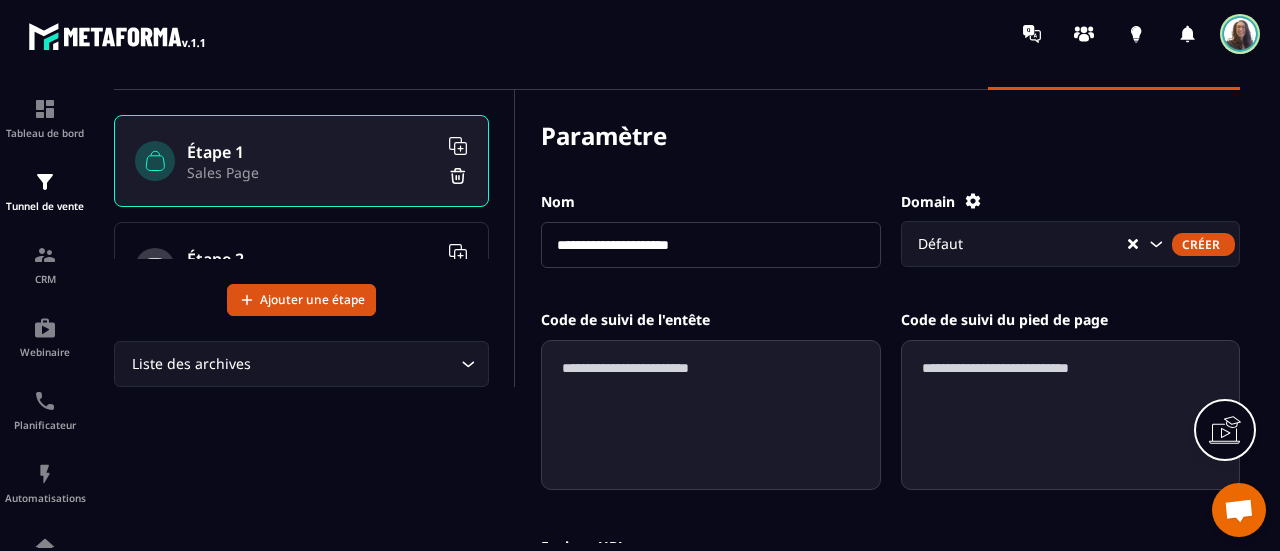 click 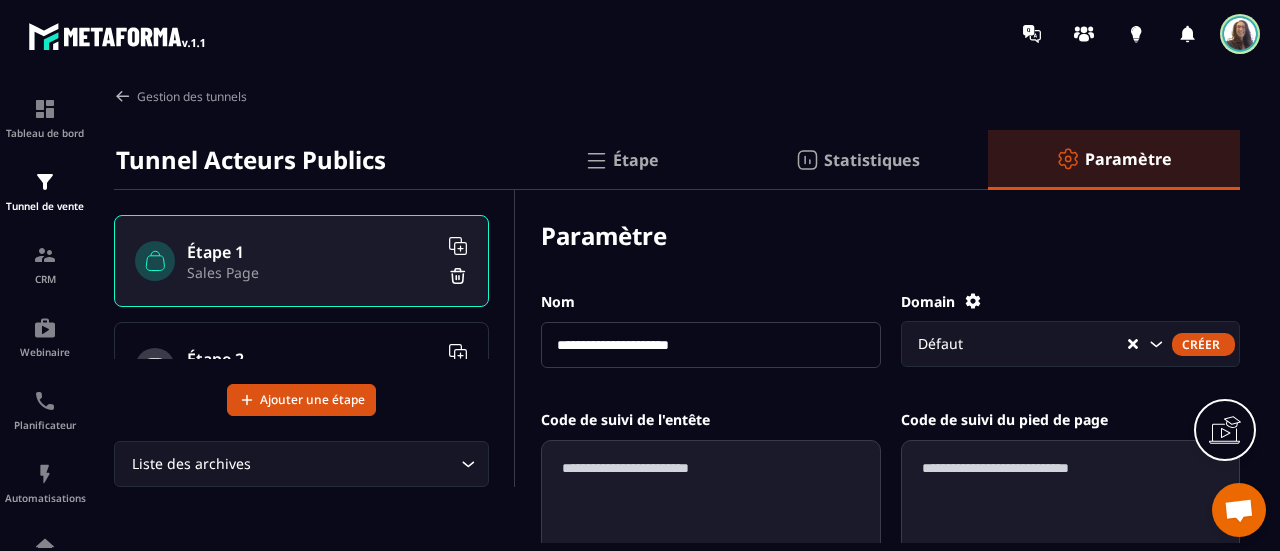 scroll, scrollTop: 0, scrollLeft: 0, axis: both 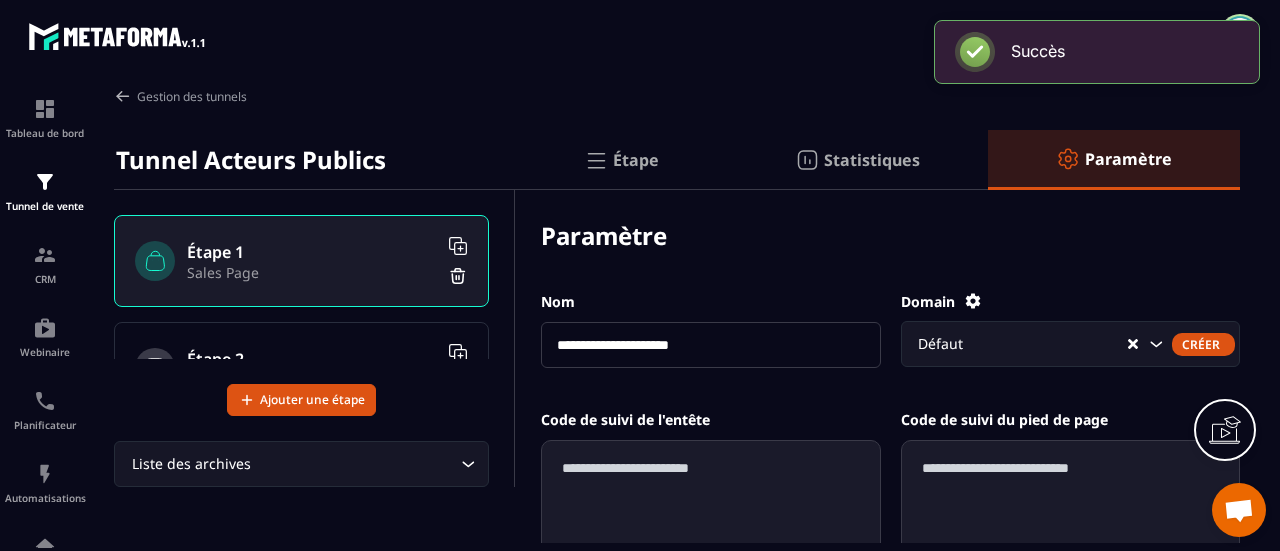 click on "Étape 1 Sales Page" at bounding box center (301, 261) 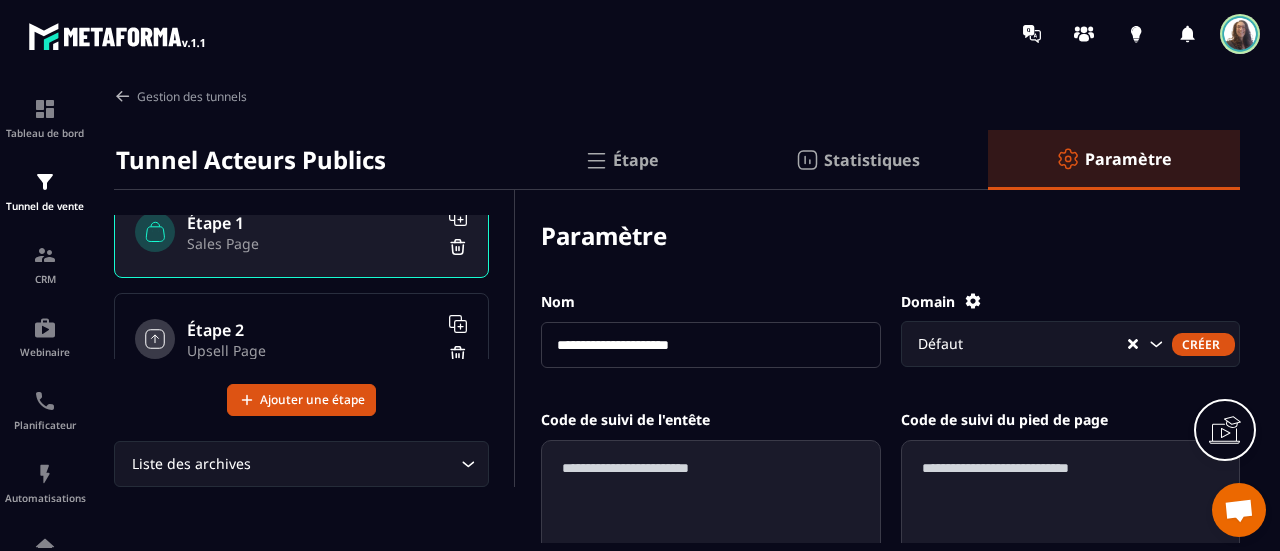 scroll, scrollTop: 0, scrollLeft: 0, axis: both 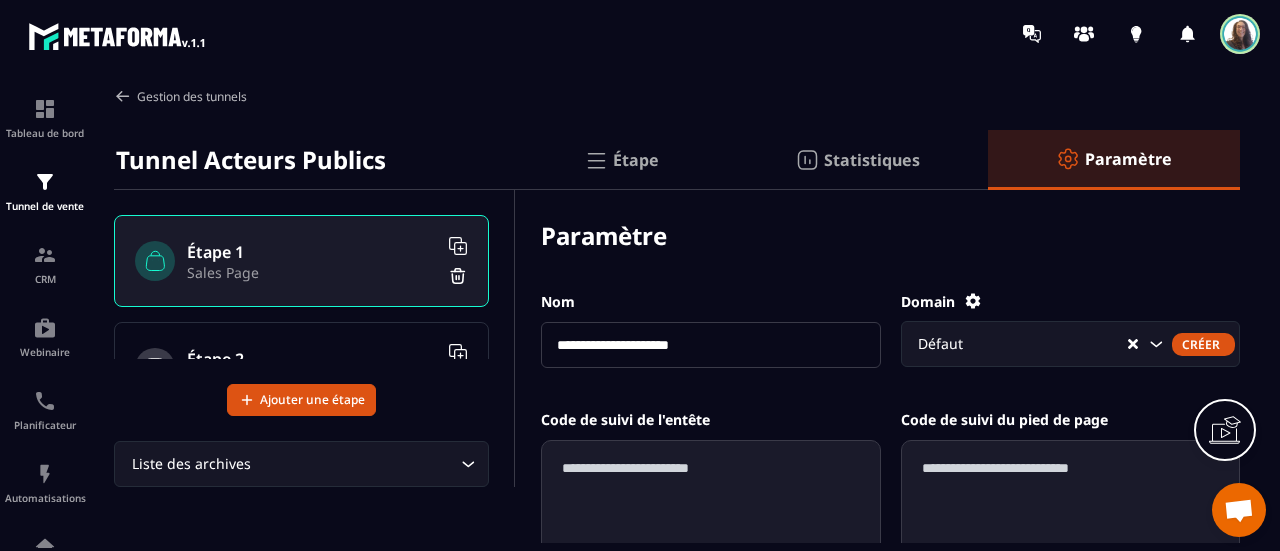 click at bounding box center (123, 96) 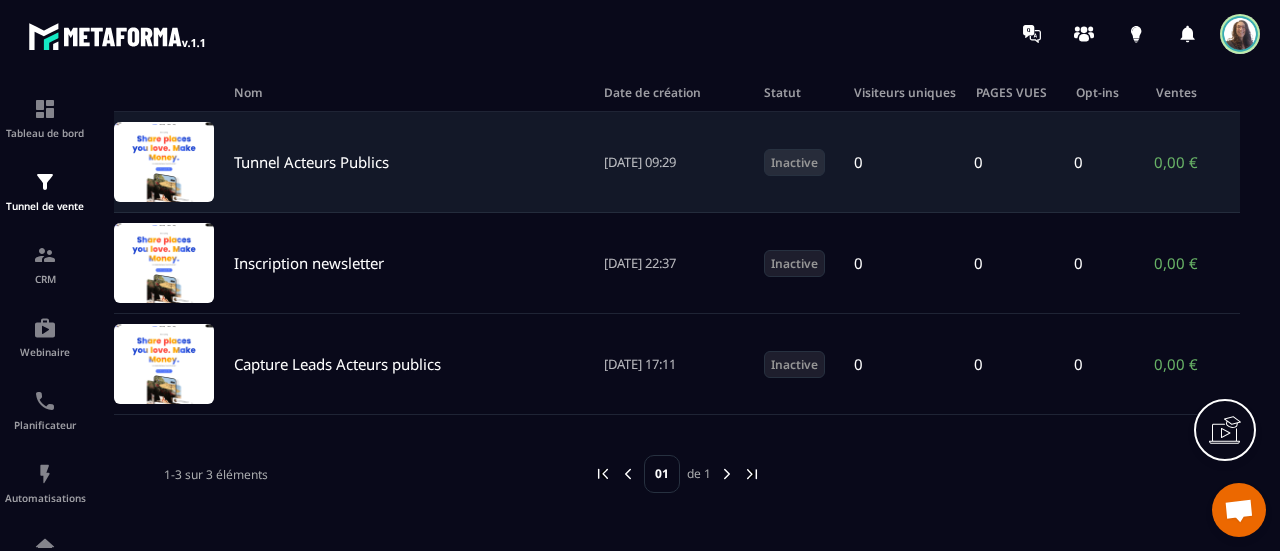 scroll, scrollTop: 0, scrollLeft: 0, axis: both 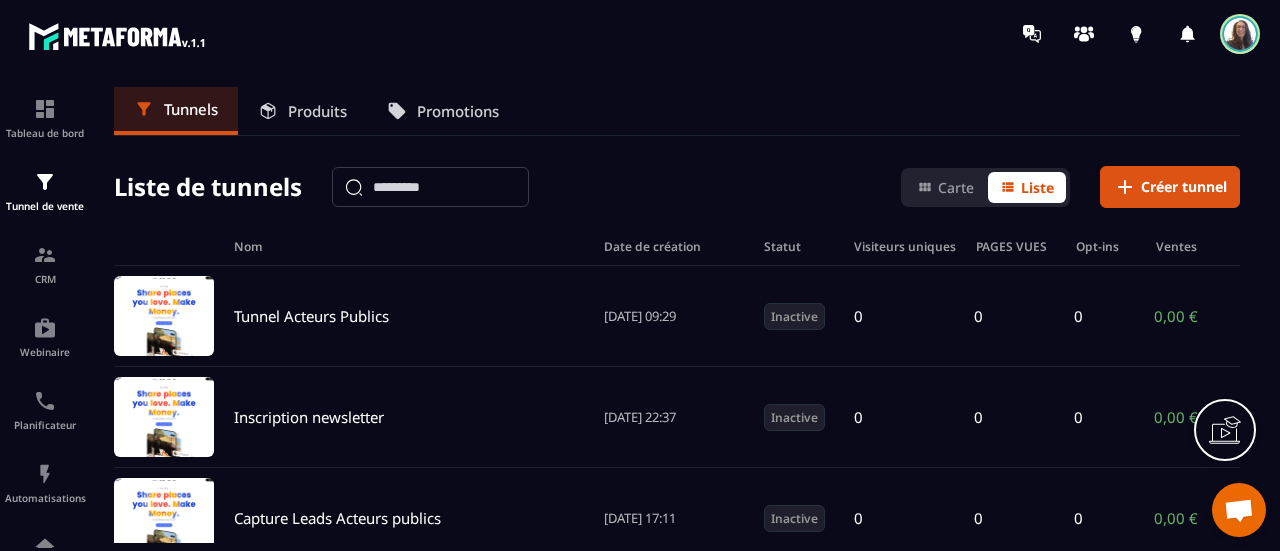 click on "Produits" at bounding box center [317, 111] 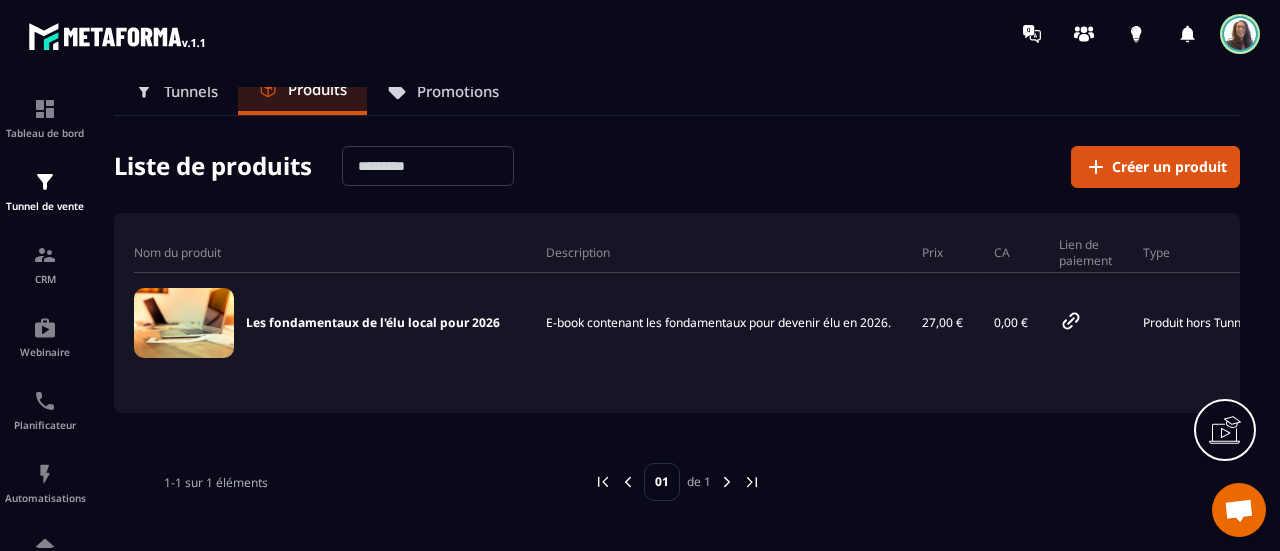 scroll, scrollTop: 0, scrollLeft: 0, axis: both 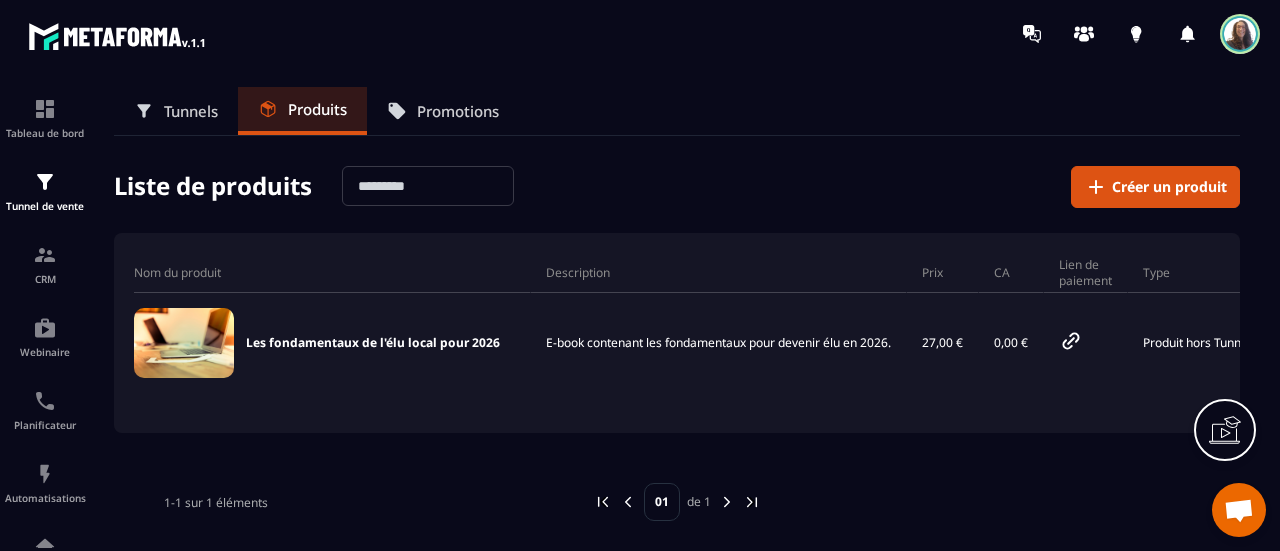 click on "Tunnels" at bounding box center (176, 111) 